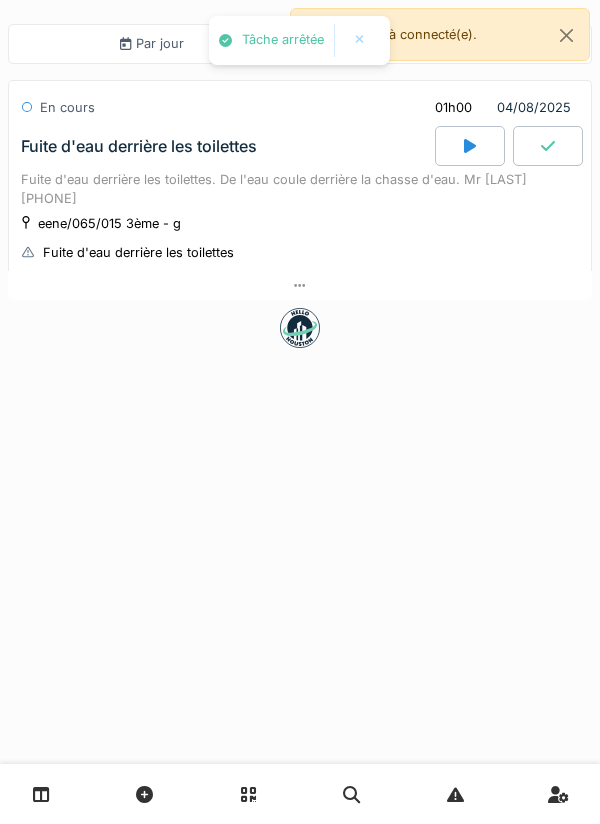 scroll, scrollTop: 0, scrollLeft: 0, axis: both 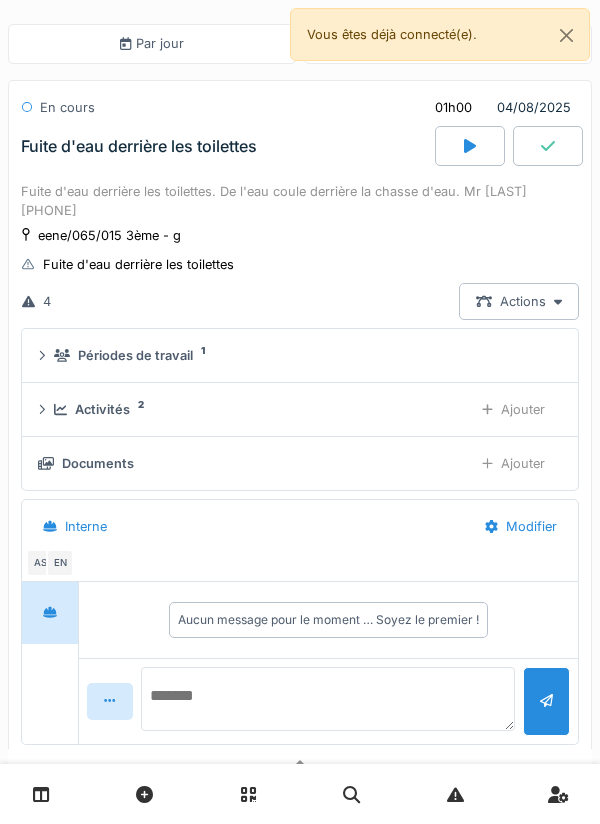 click at bounding box center (328, 699) 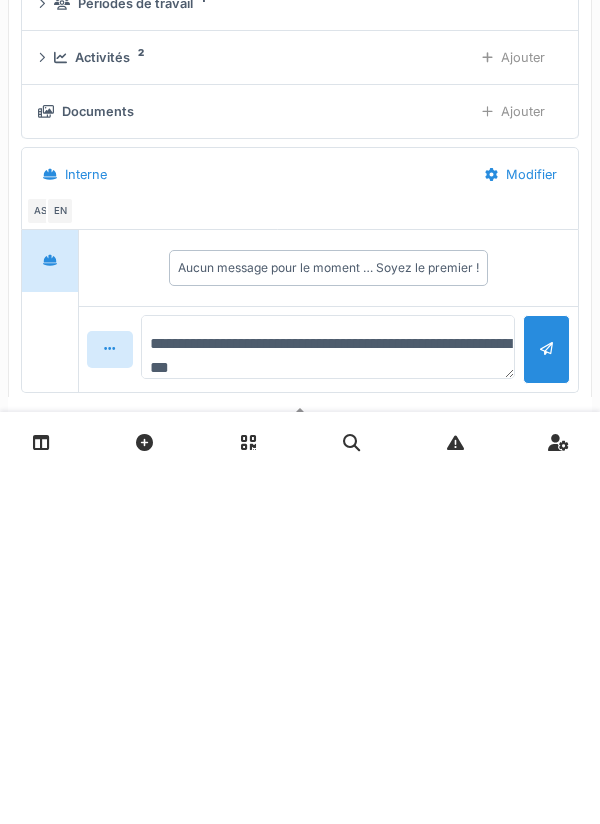 type on "**********" 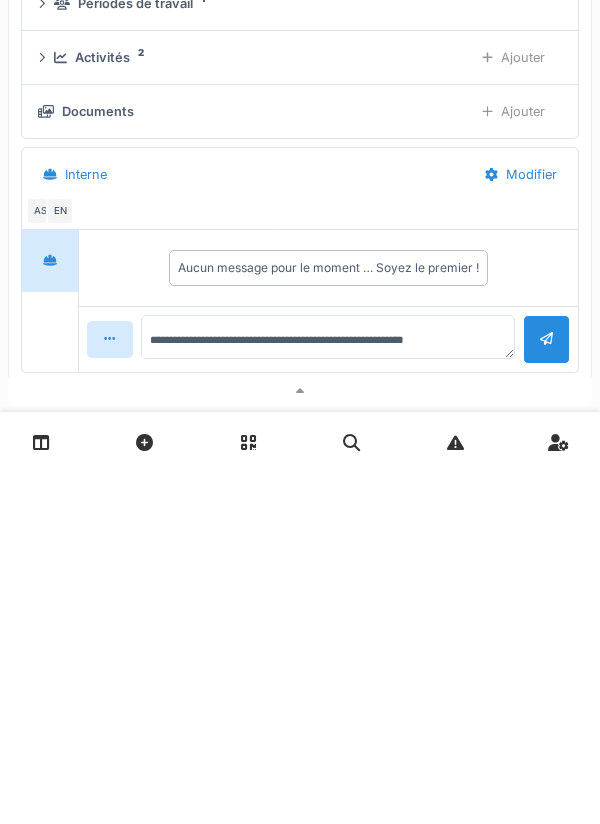 click at bounding box center (546, 691) 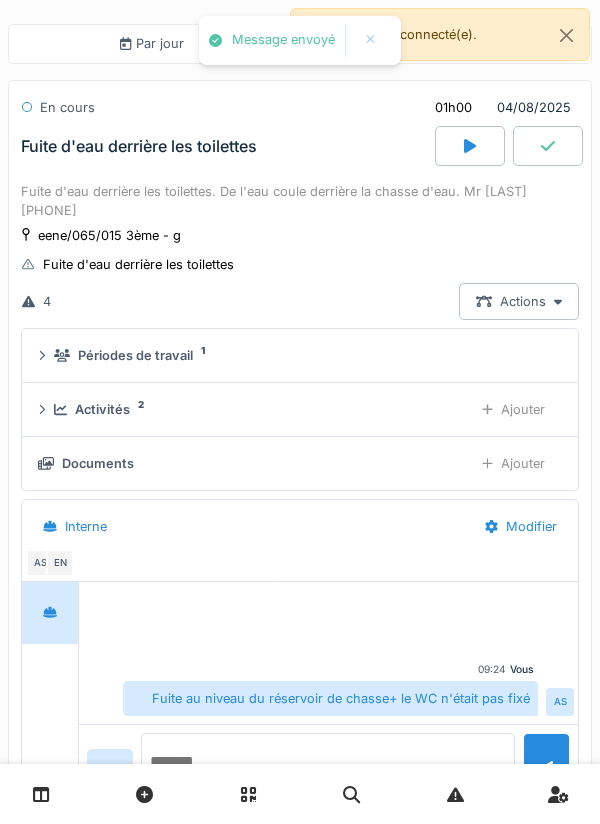 click at bounding box center [328, 765] 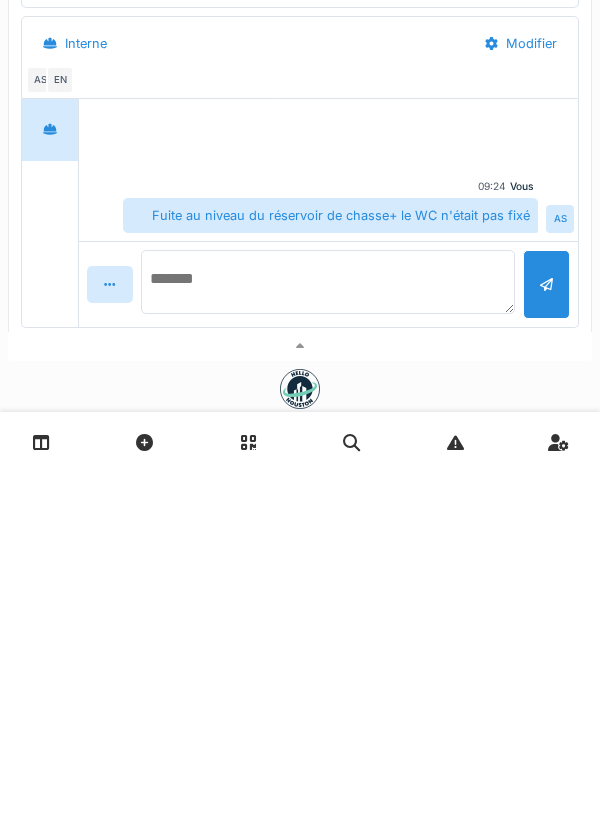 scroll, scrollTop: 136, scrollLeft: 0, axis: vertical 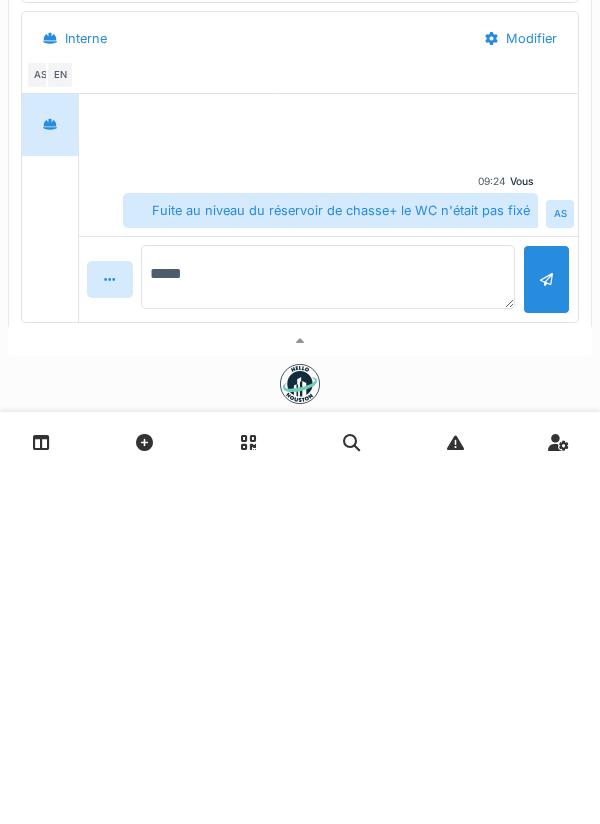 type on "******" 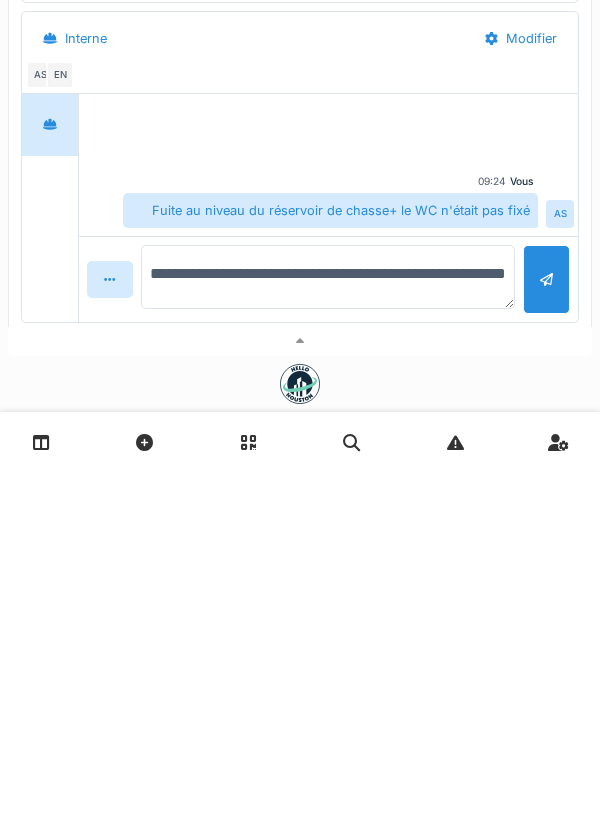 click on "**********" at bounding box center [328, 629] 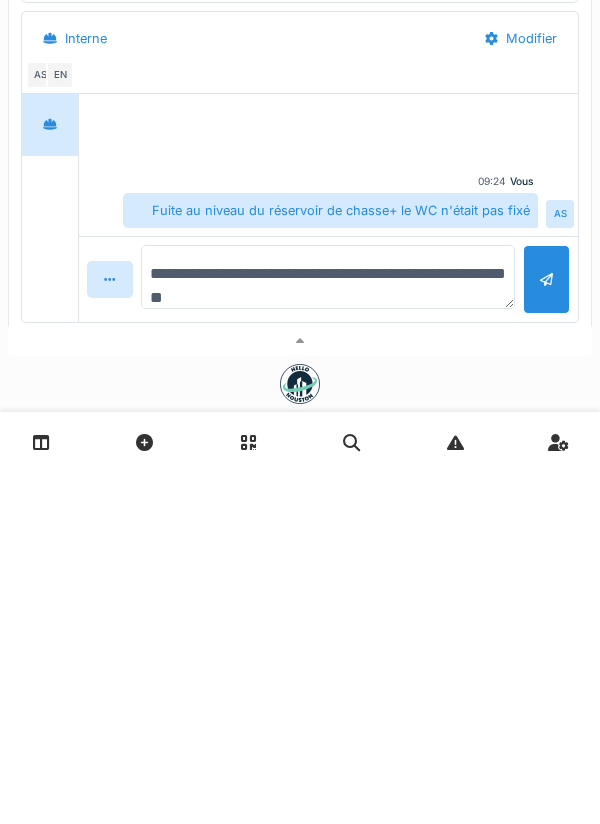 click on "**********" at bounding box center [328, 629] 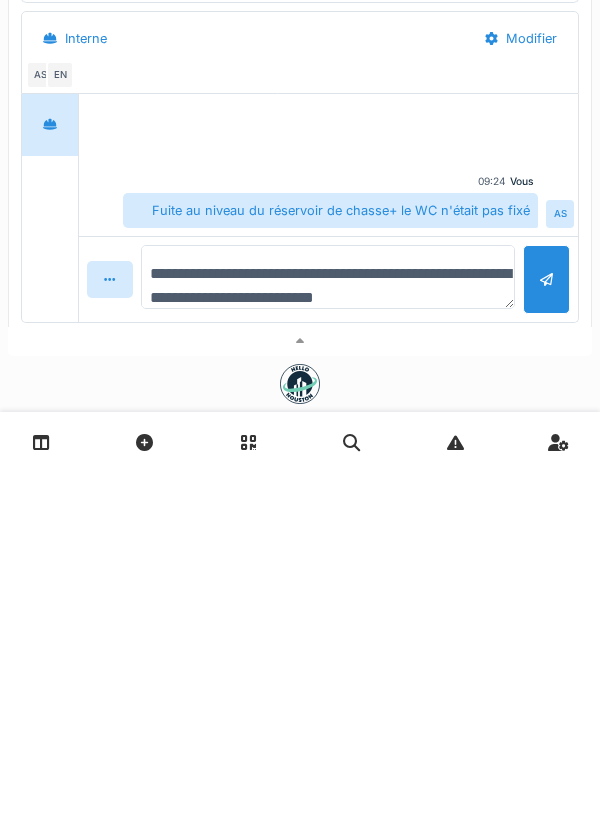 click on "**********" at bounding box center [328, 629] 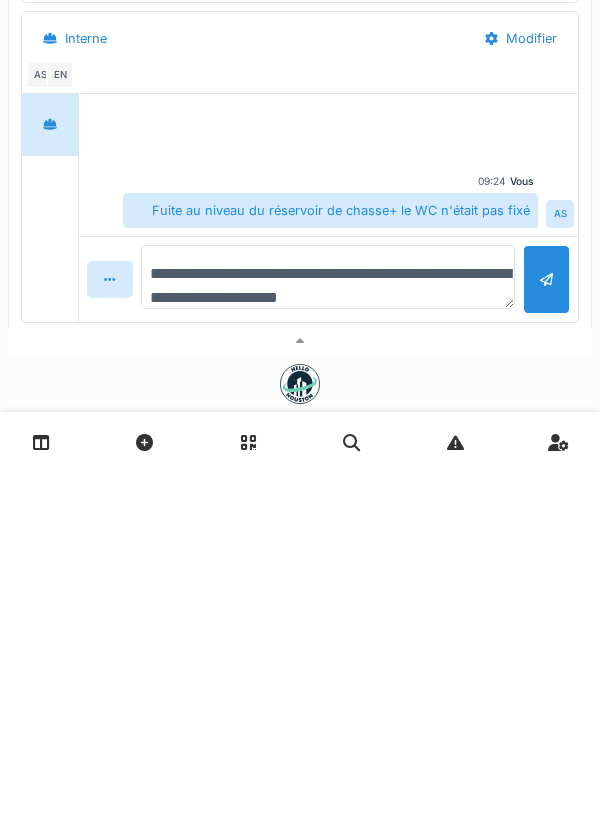 type on "**********" 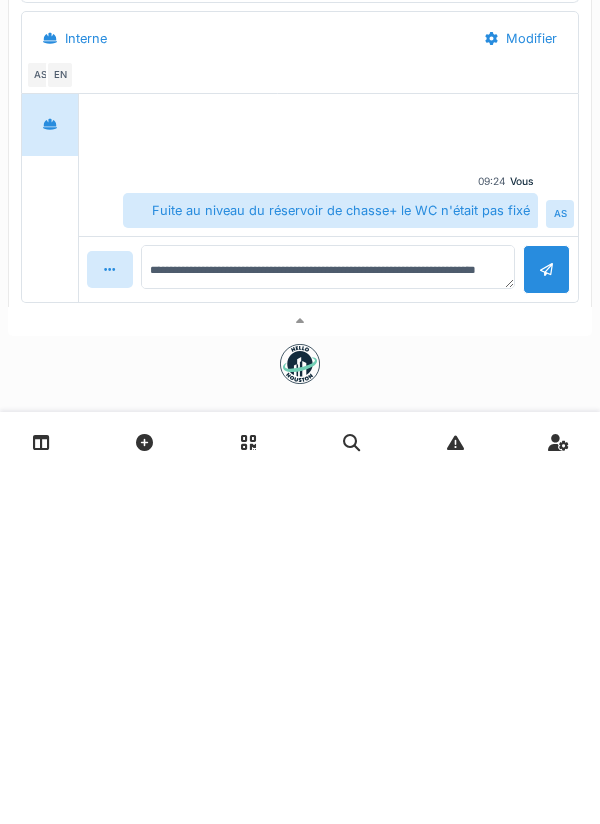 click at bounding box center [546, 621] 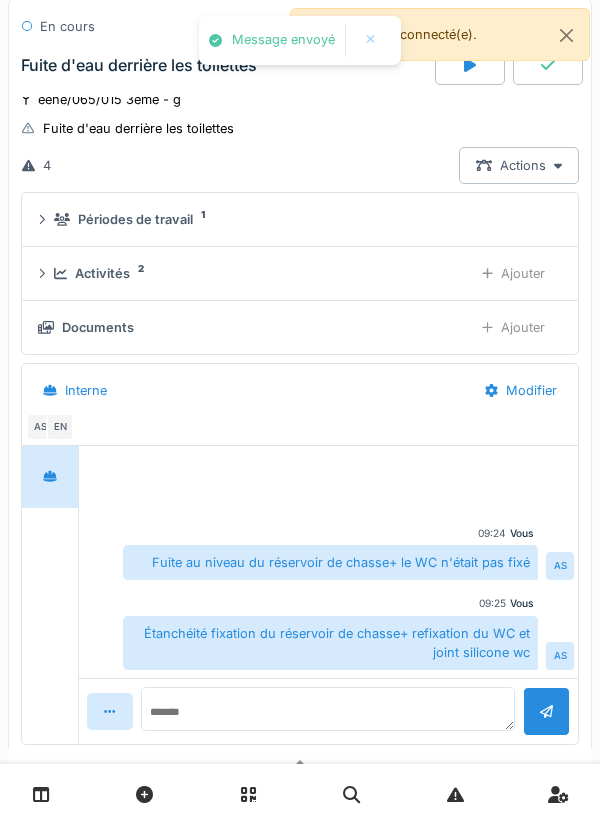scroll, scrollTop: 247, scrollLeft: 0, axis: vertical 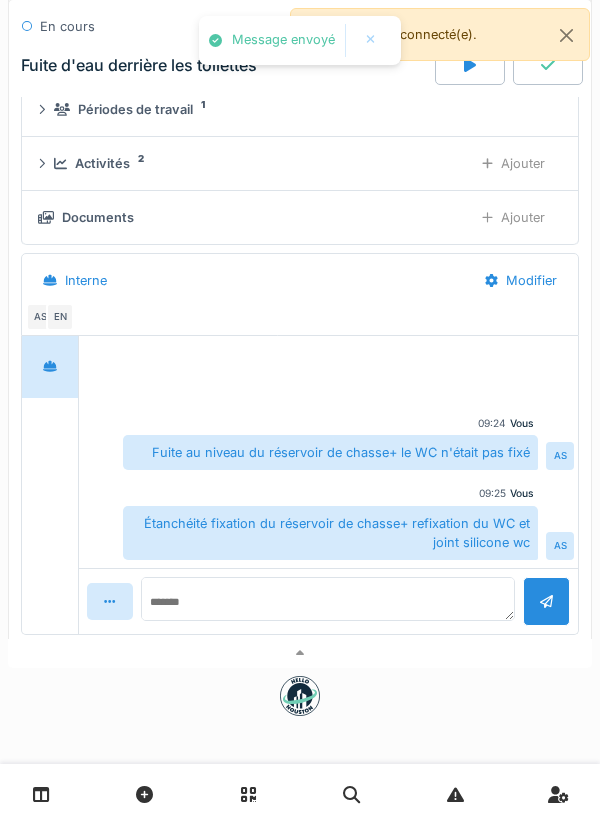click at bounding box center (300, 653) 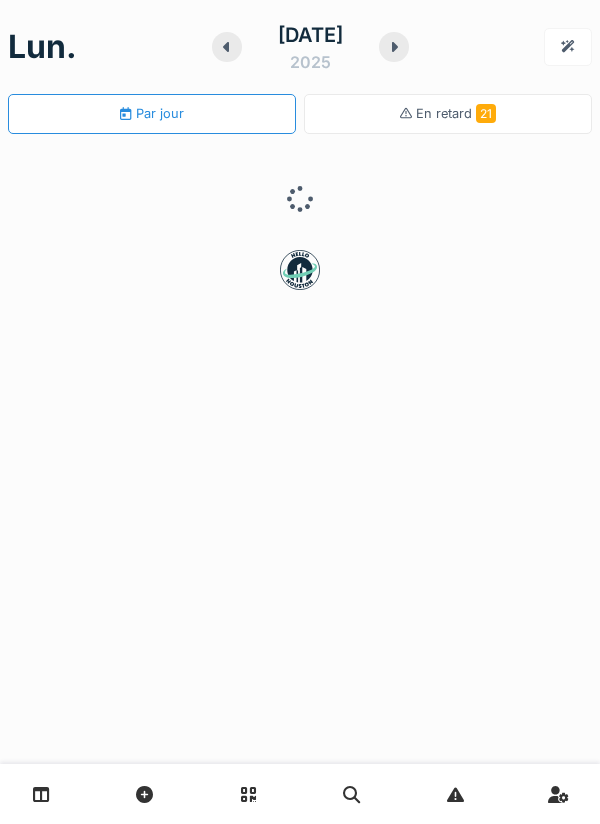 scroll, scrollTop: 0, scrollLeft: 0, axis: both 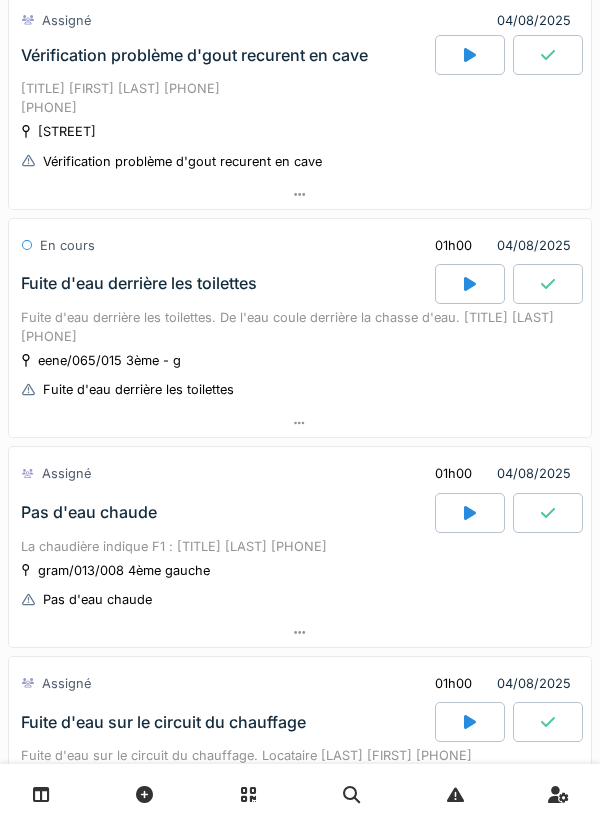 click at bounding box center [300, 423] 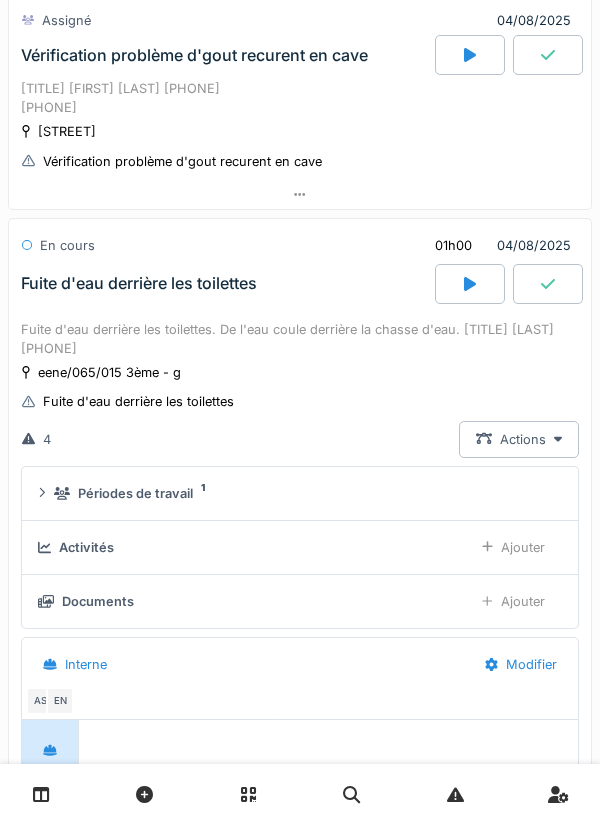 scroll, scrollTop: 530, scrollLeft: 0, axis: vertical 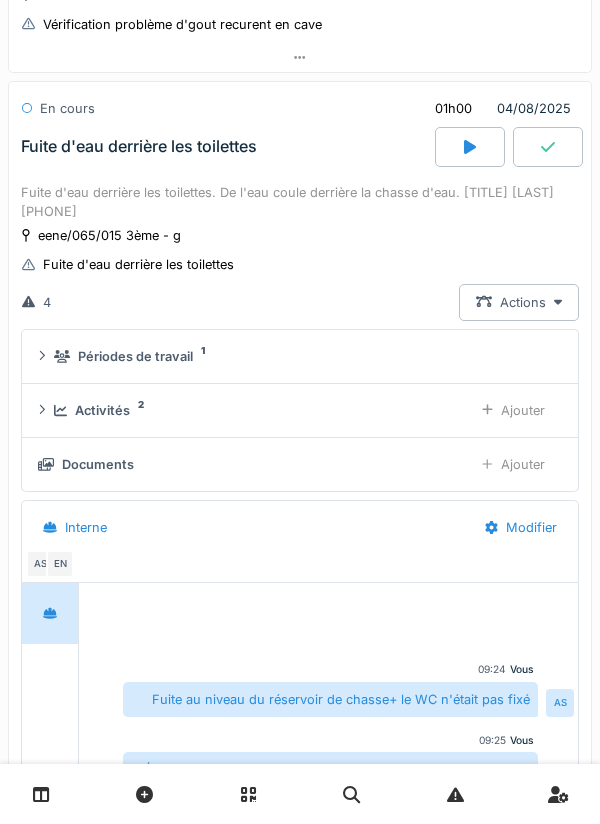 click on "Activités 2 Ajouter" at bounding box center [300, 410] 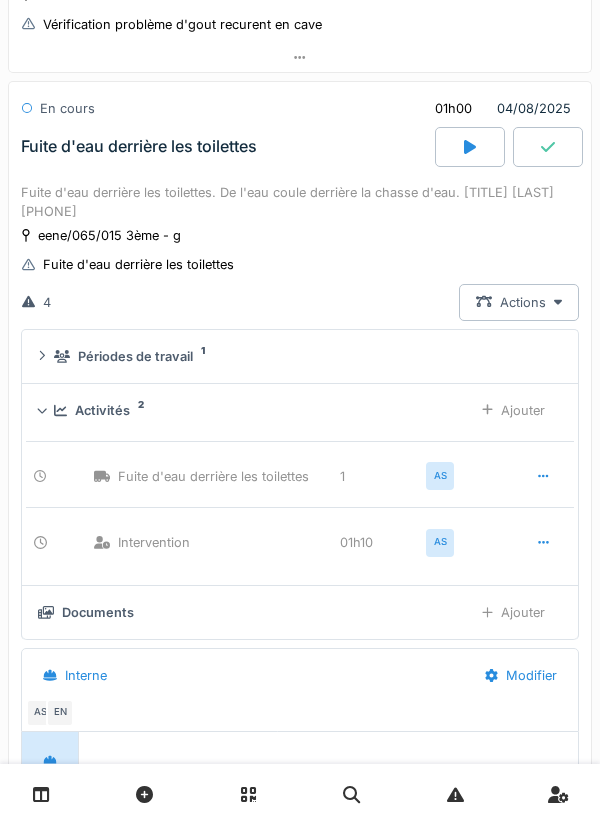 click on "Ajouter" at bounding box center [513, 410] 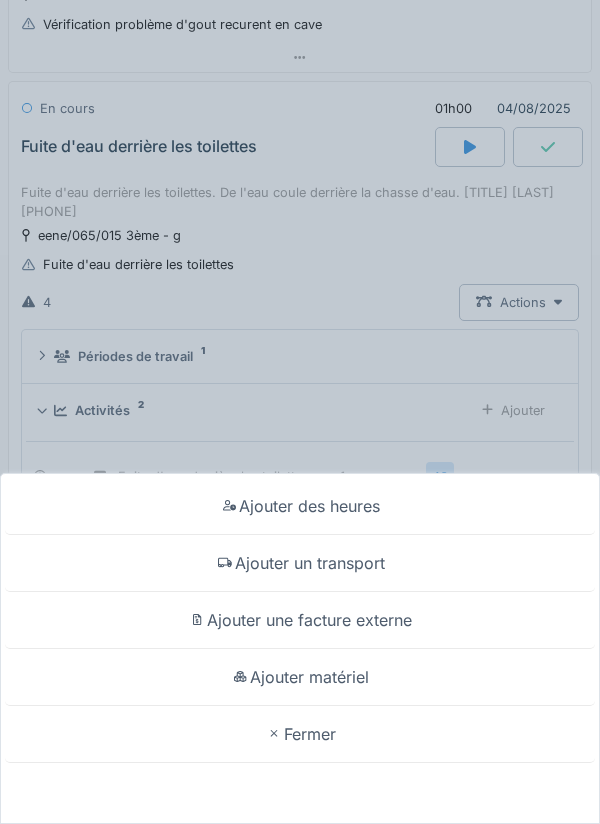 click on "Ajouter matériel" at bounding box center (300, 677) 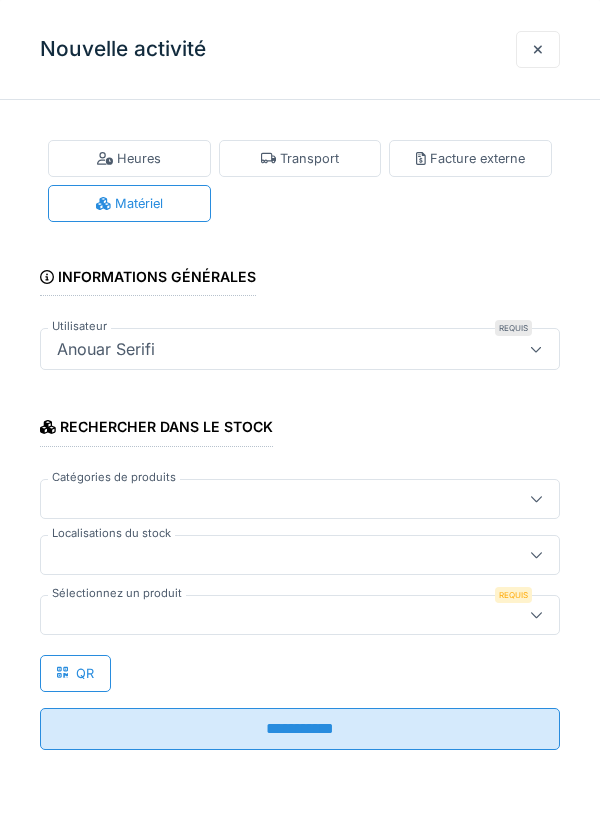 click at bounding box center (300, 555) 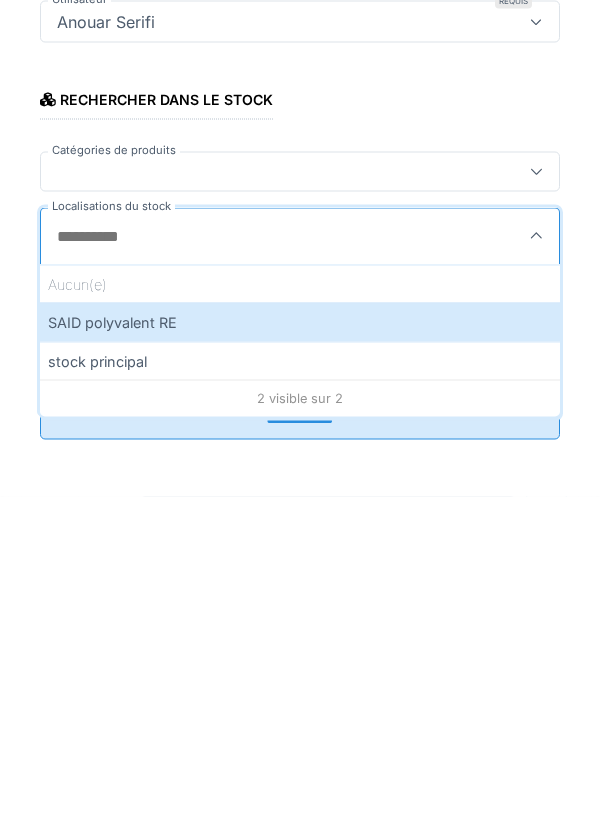 click on "SAID polyvalent RE" at bounding box center [300, 649] 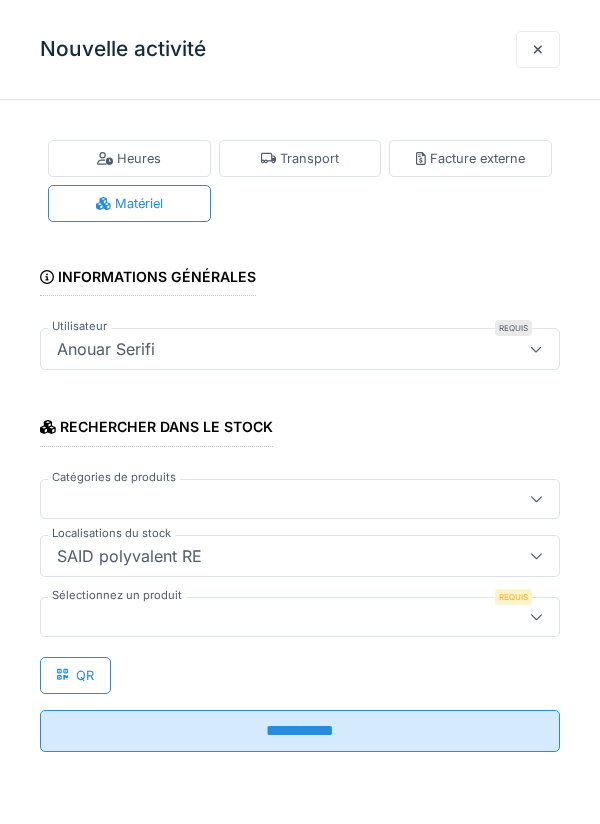 click on "SAID polyvalent RE" at bounding box center (300, 556) 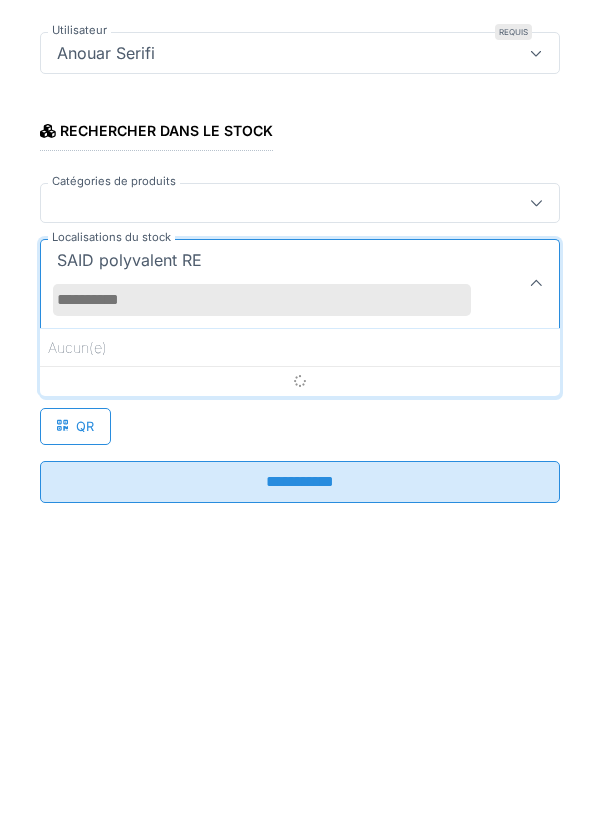 type on "*" 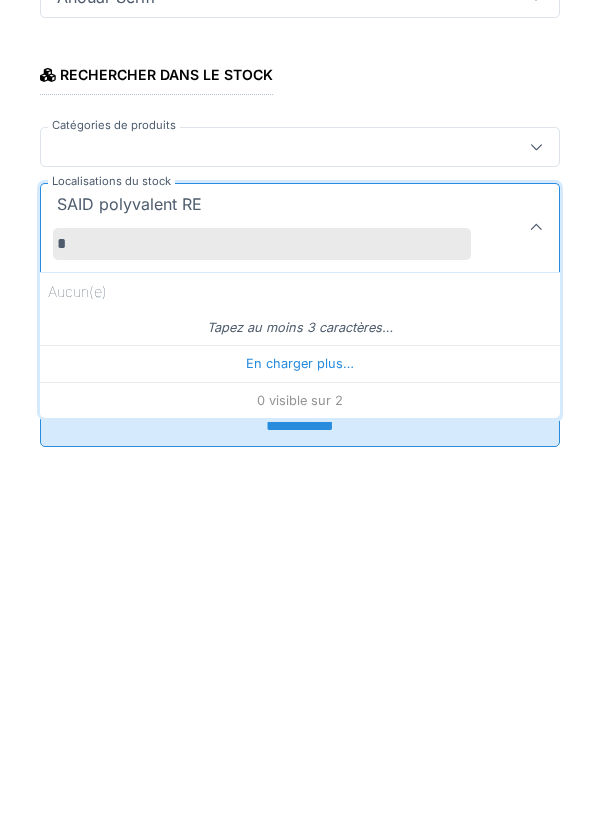 scroll, scrollTop: 7, scrollLeft: 0, axis: vertical 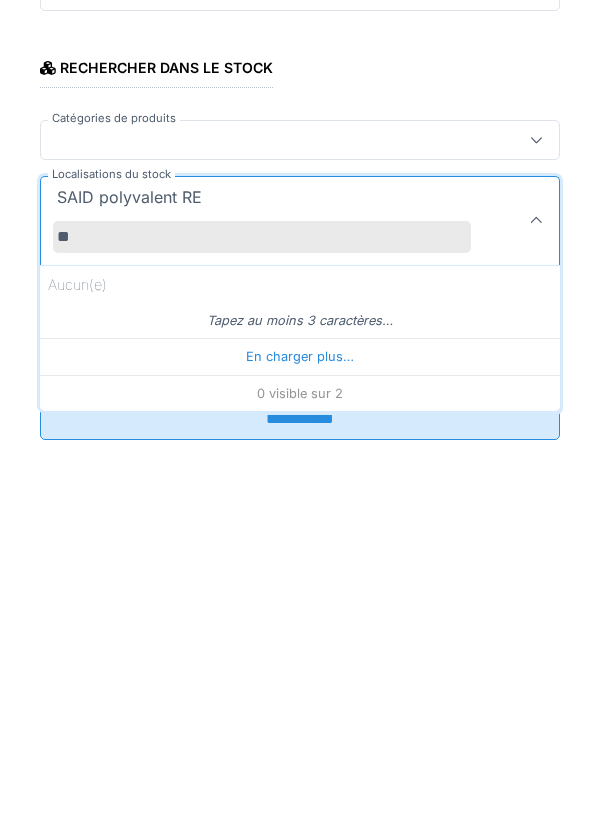 type on "*" 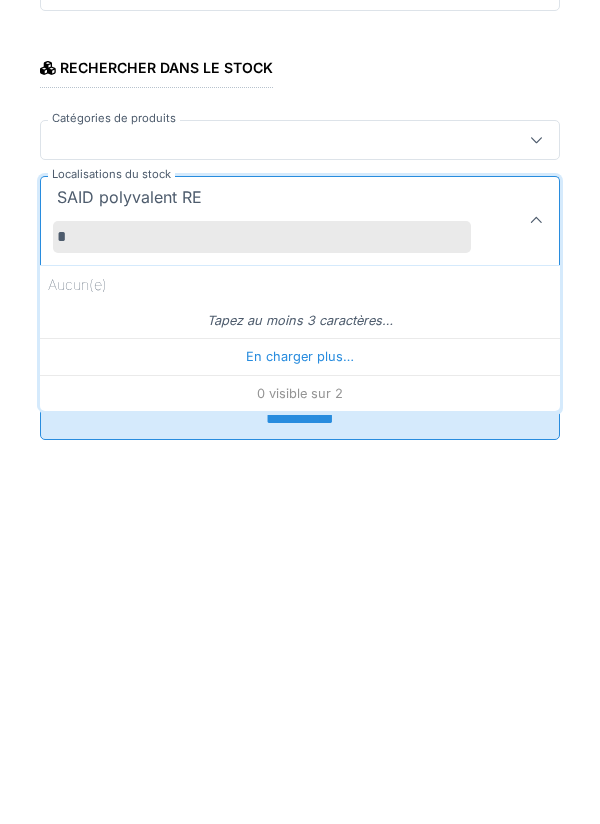 type 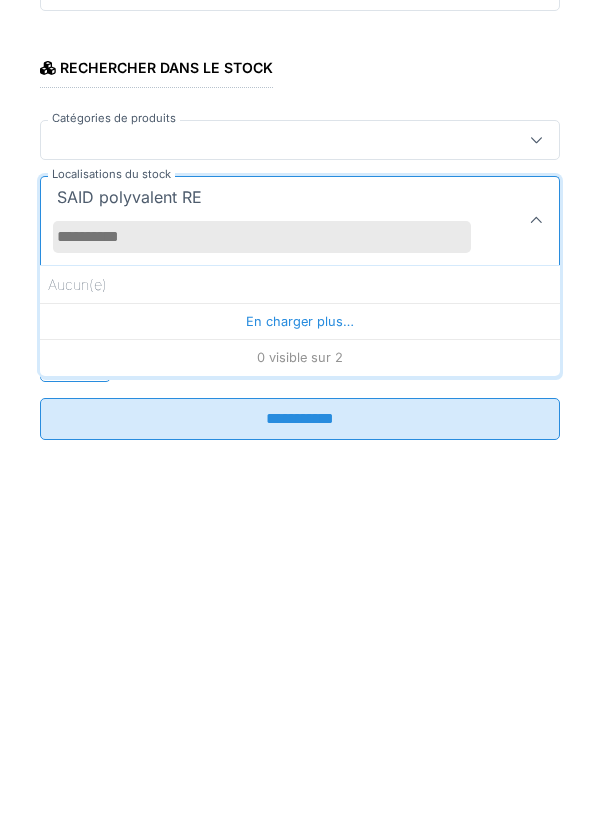 click at bounding box center (536, 573) 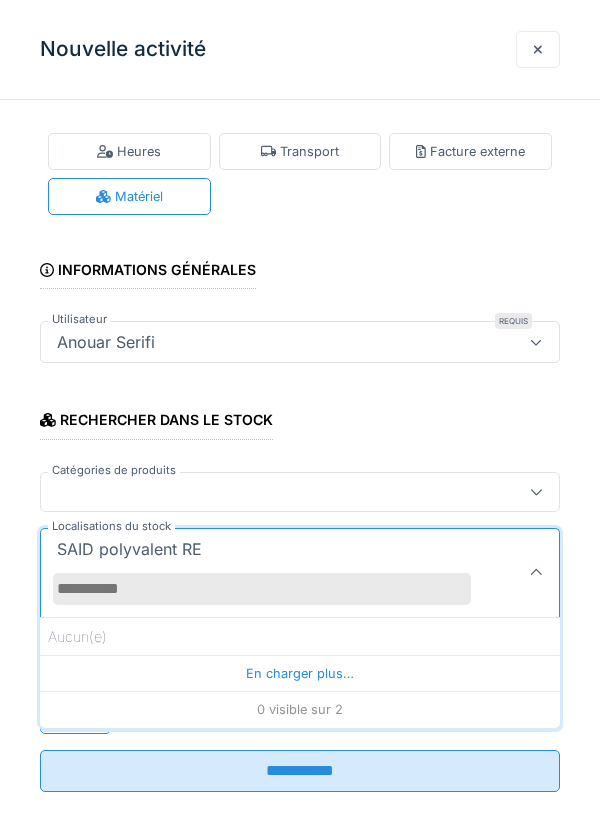 scroll, scrollTop: 0, scrollLeft: 0, axis: both 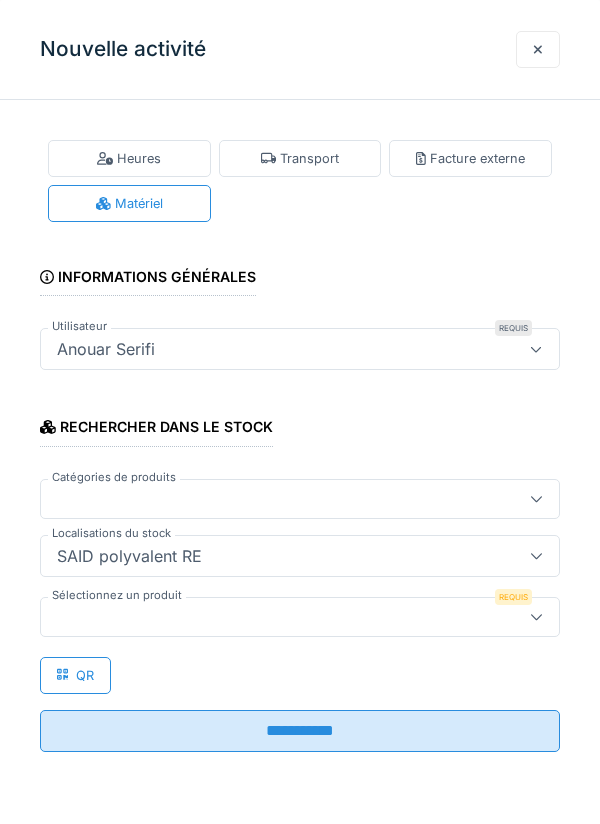 click at bounding box center (300, 617) 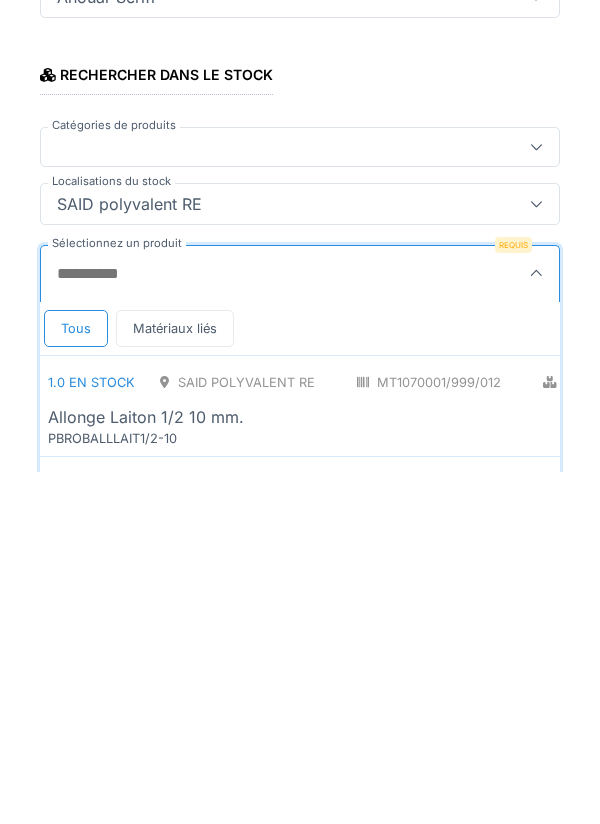 scroll, scrollTop: 1, scrollLeft: 0, axis: vertical 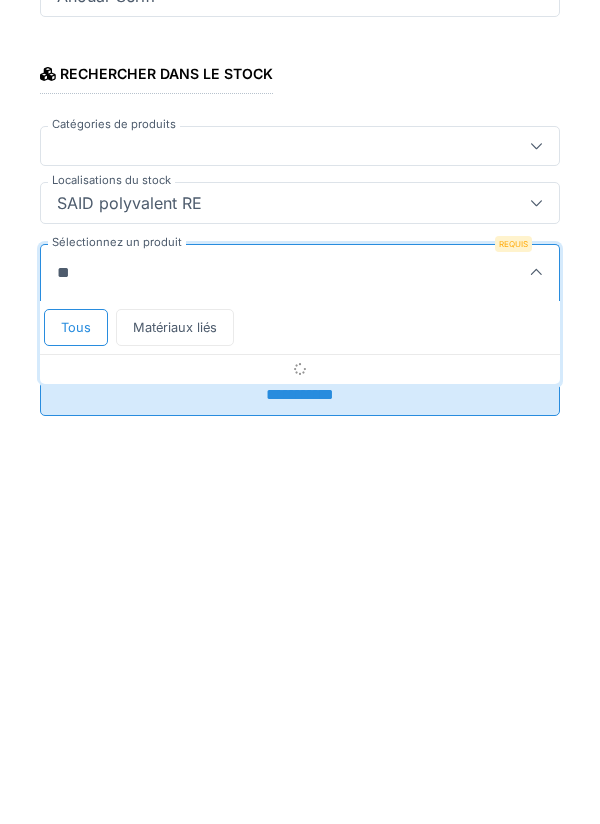 type on "*" 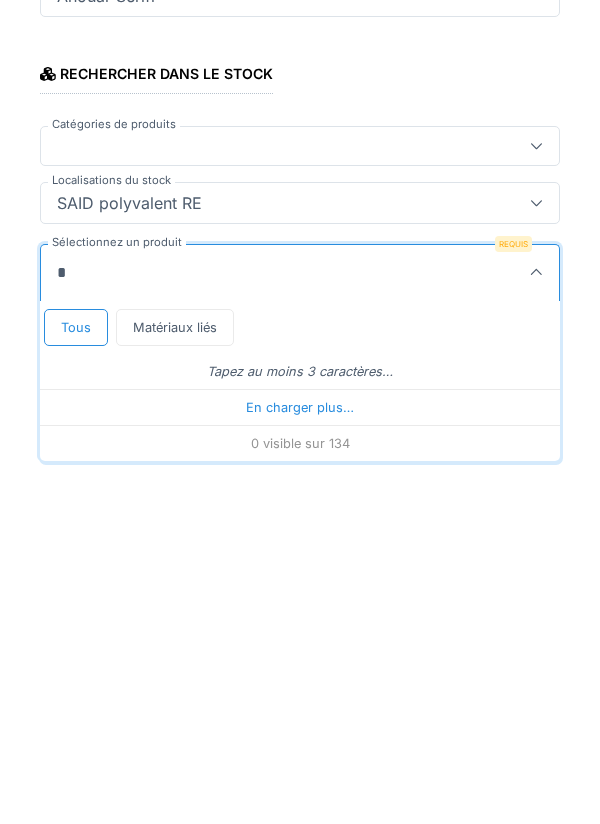type on "**" 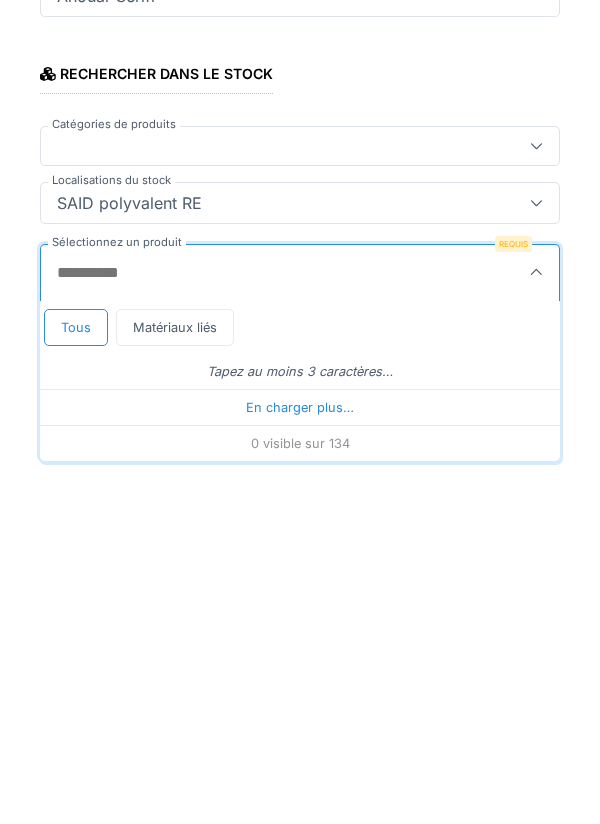type on "**" 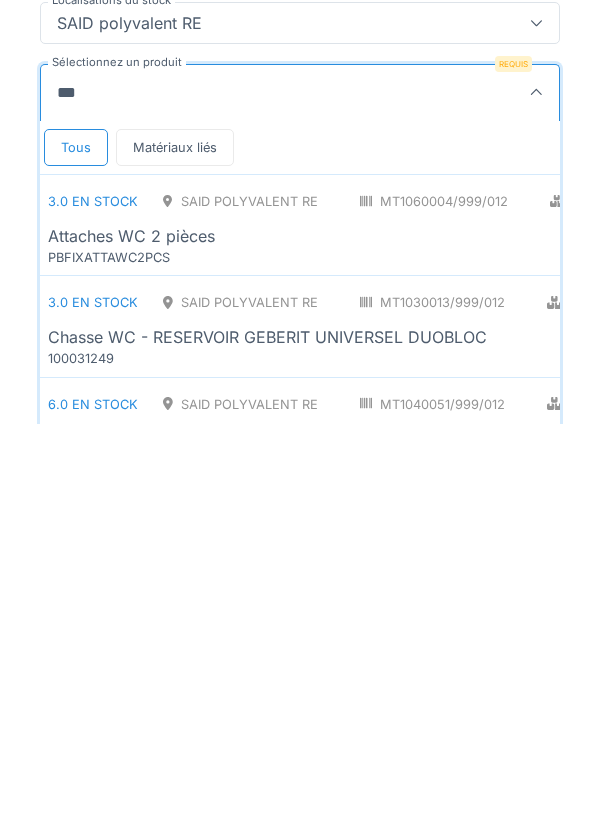 scroll, scrollTop: 135, scrollLeft: 0, axis: vertical 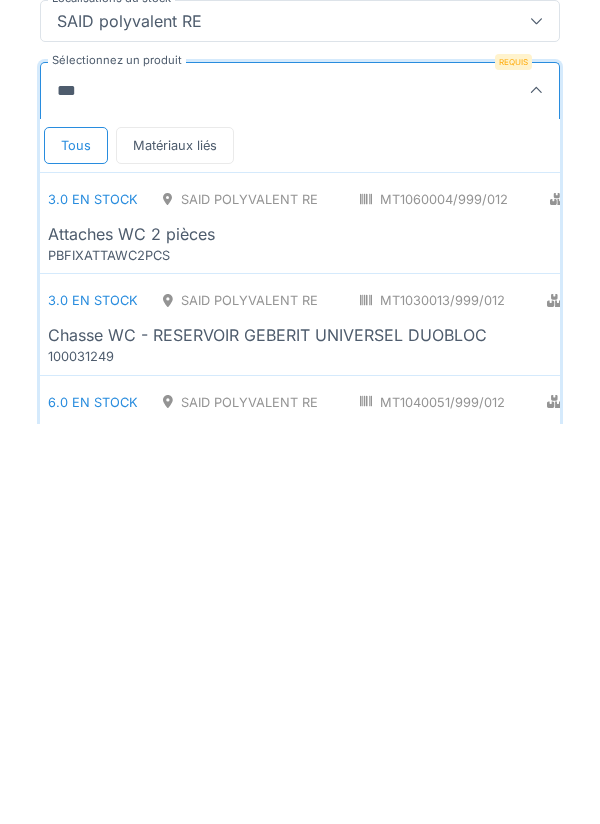 click on "Attaches WC 2 pièces" at bounding box center [439, 634] 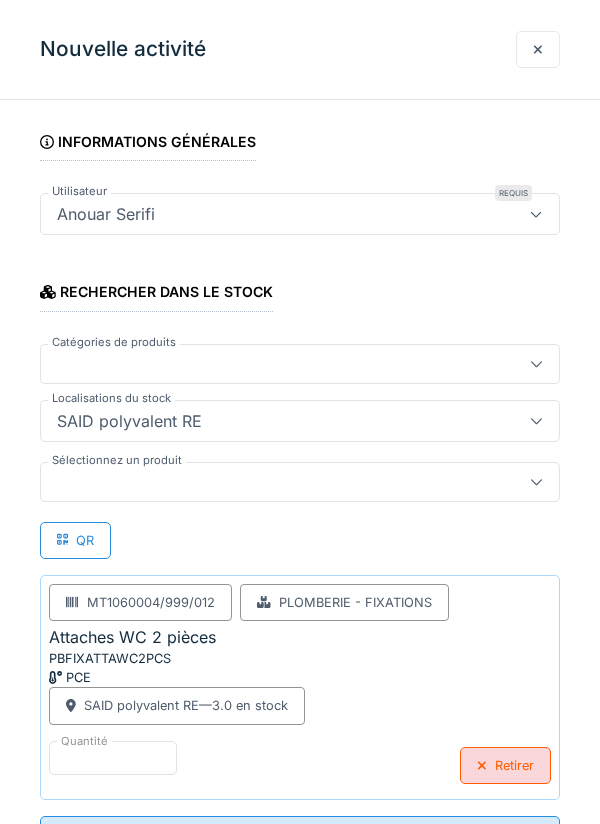 click at bounding box center (274, 482) 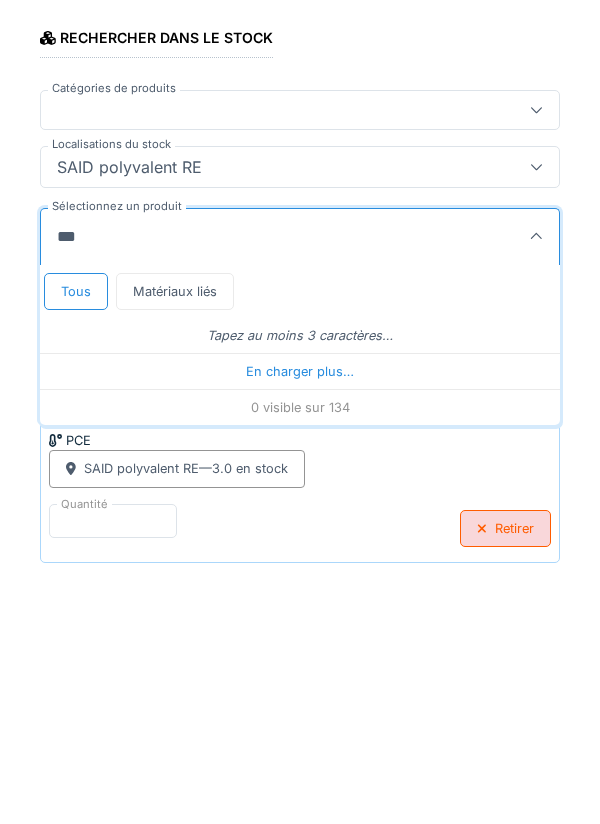 type on "****" 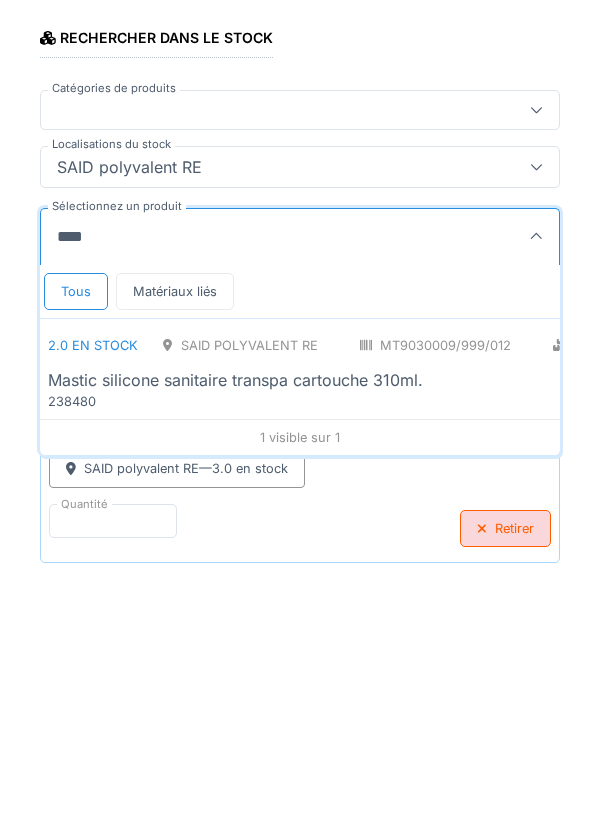 click on "Mastic silicone sanitaire transpa cartouche 310ml." at bounding box center [432, 634] 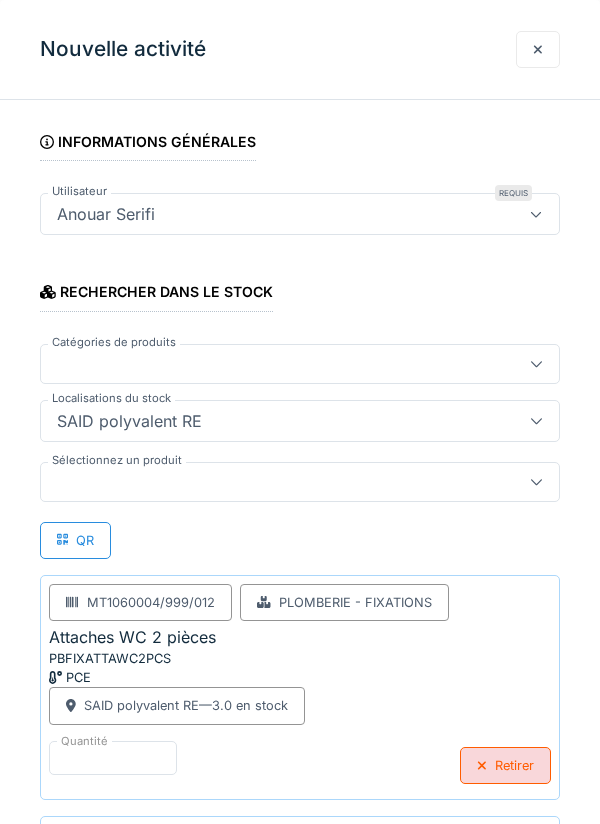 scroll, scrollTop: 370, scrollLeft: 0, axis: vertical 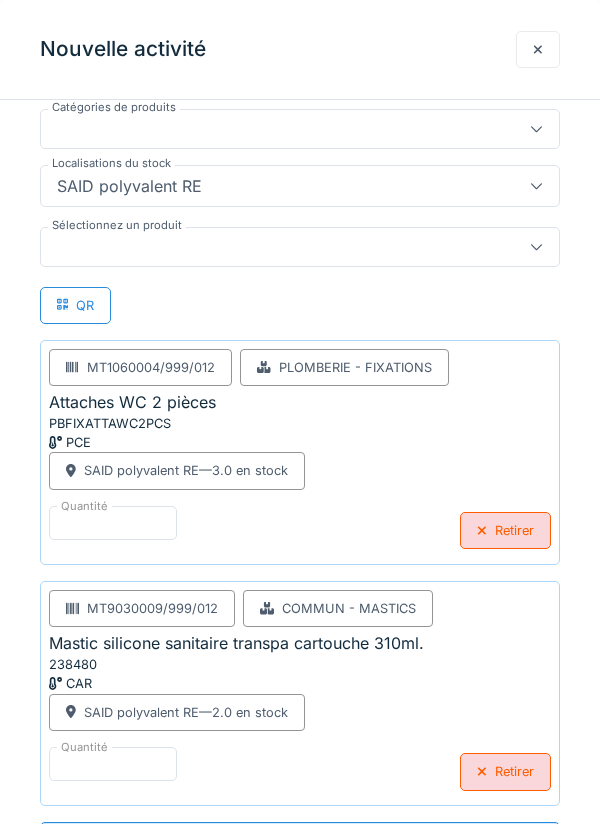 click on "**********" at bounding box center [300, 843] 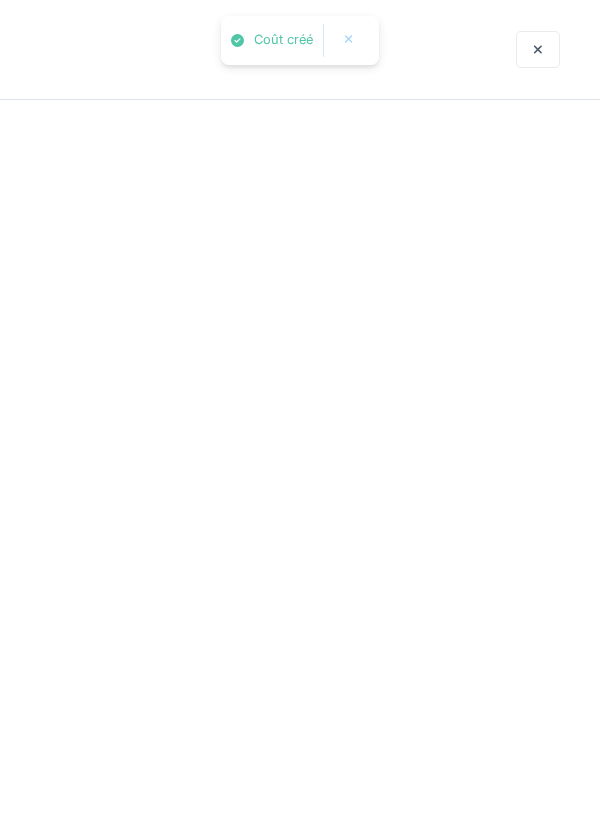 scroll, scrollTop: 0, scrollLeft: 0, axis: both 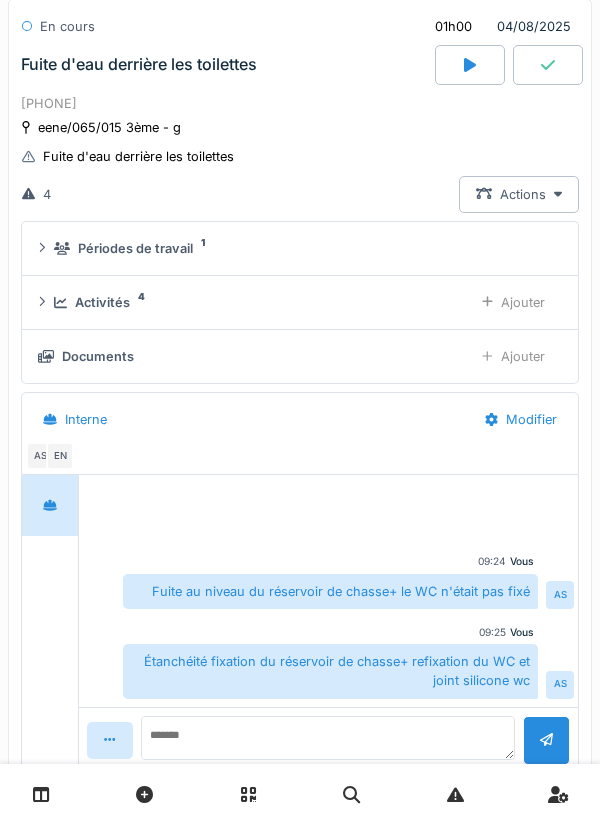 click on "Documents" at bounding box center [247, 356] 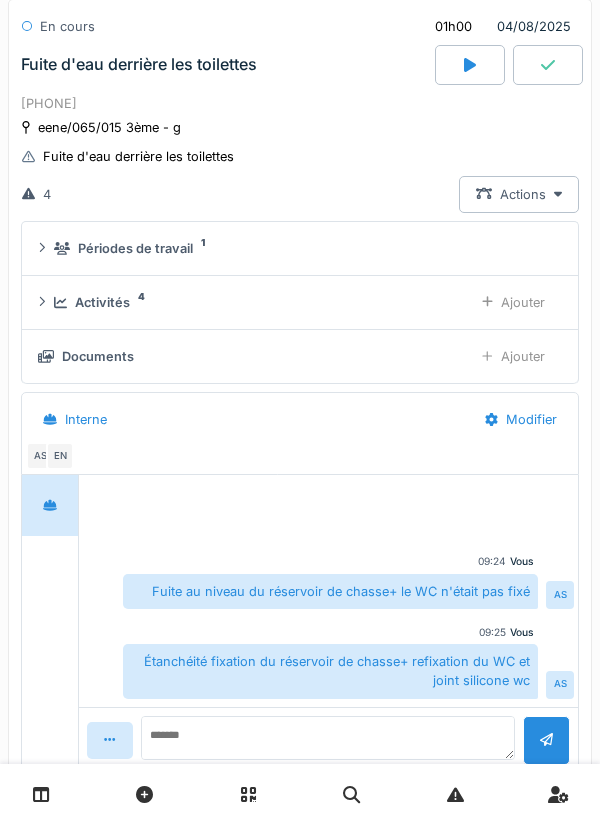 click on "Ajouter" at bounding box center (513, 356) 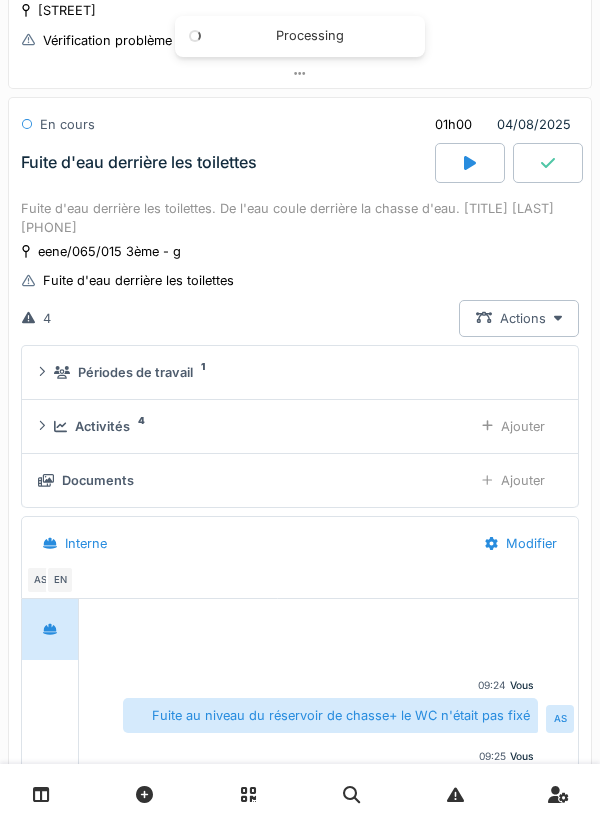scroll, scrollTop: 486, scrollLeft: 0, axis: vertical 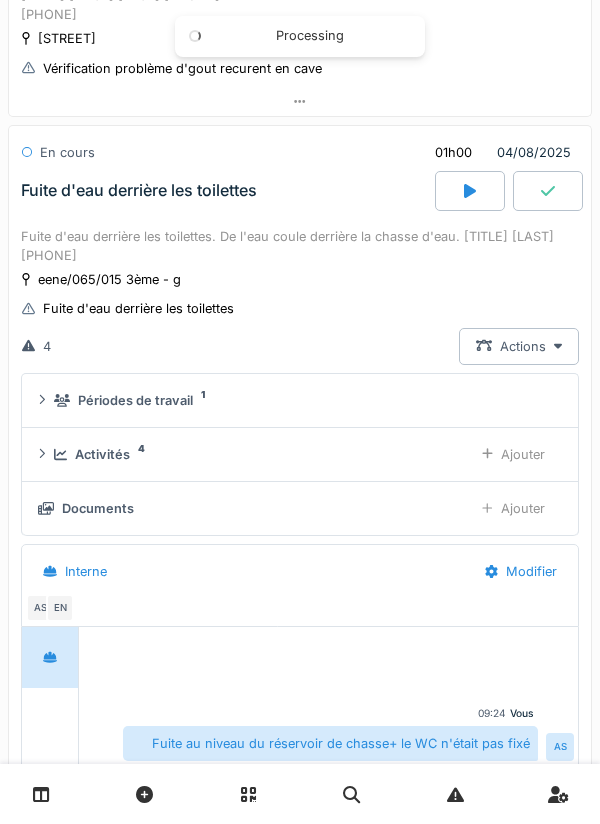 click on "[TIME] [DATE]" at bounding box center (498, 152) 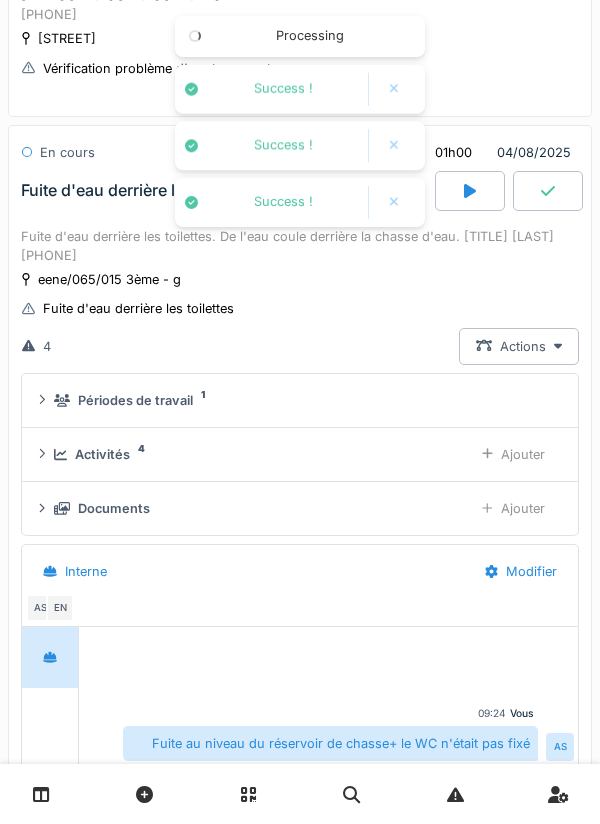 click at bounding box center (548, 191) 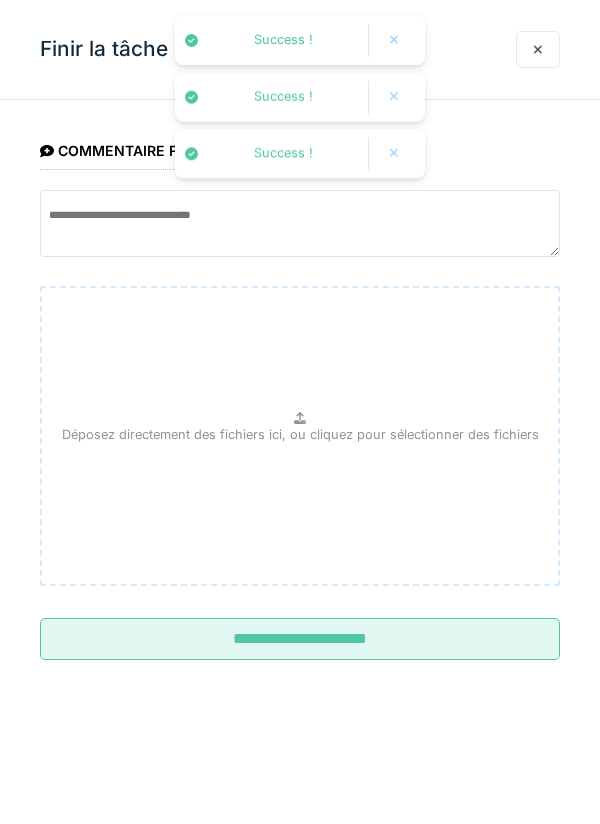 click on "**********" at bounding box center [300, 639] 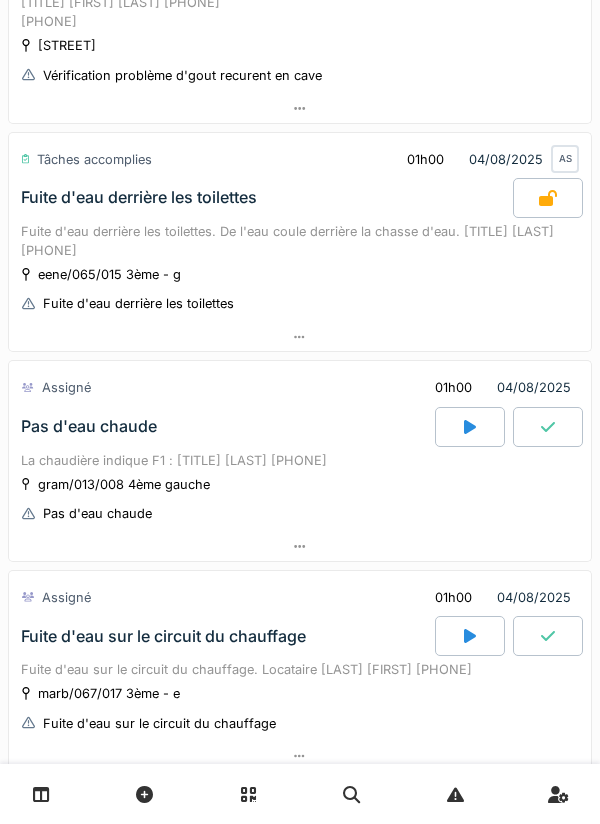 scroll, scrollTop: 516, scrollLeft: 0, axis: vertical 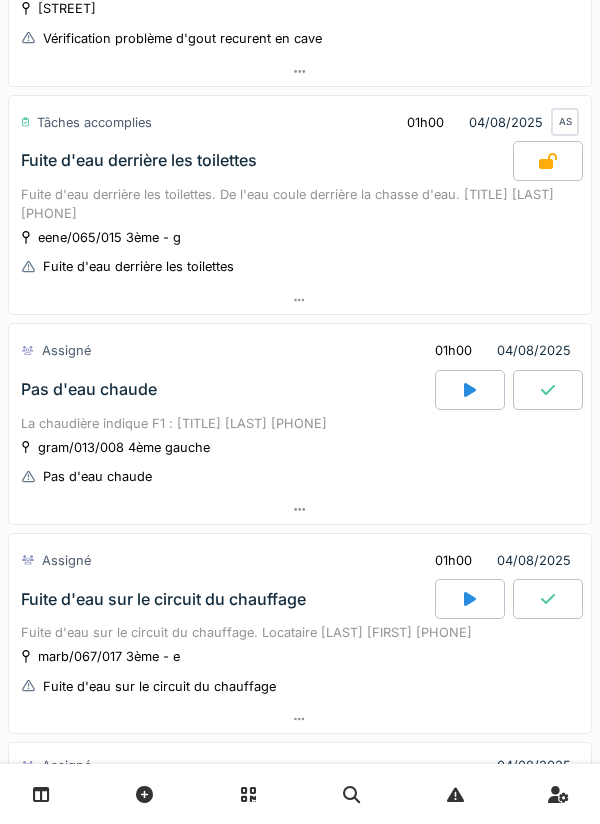 click on "La chaudière indique F1 : [TITLE] [LAST] [PHONE]" at bounding box center [300, 423] 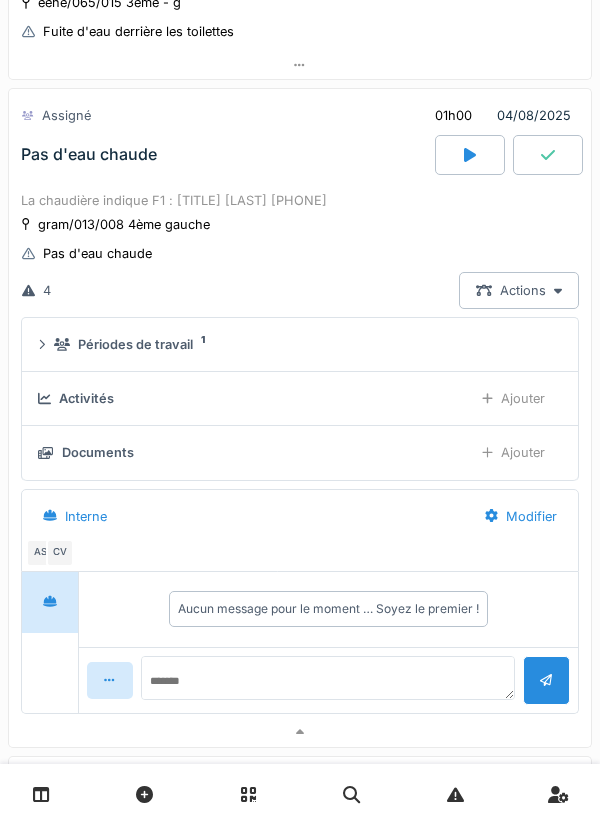 scroll, scrollTop: 759, scrollLeft: 0, axis: vertical 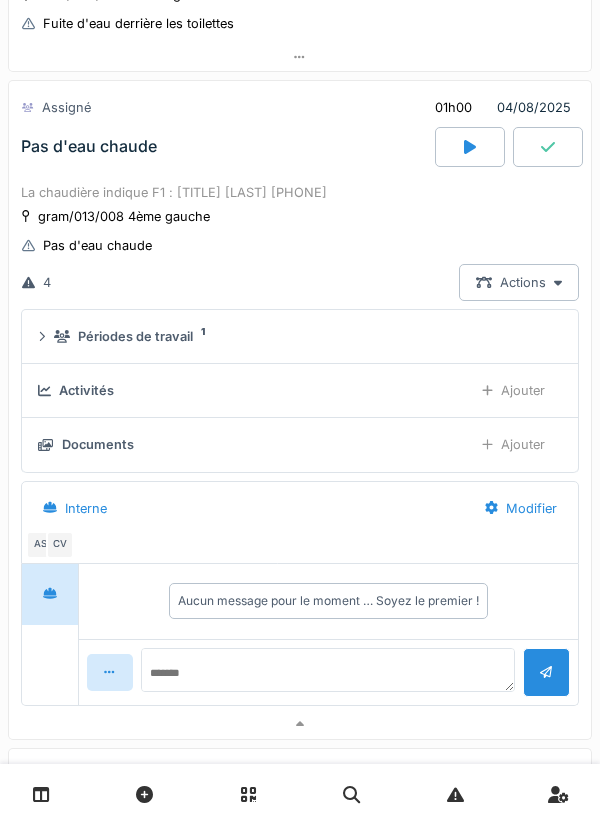 click on "Périodes de travail 1" at bounding box center (300, 336) 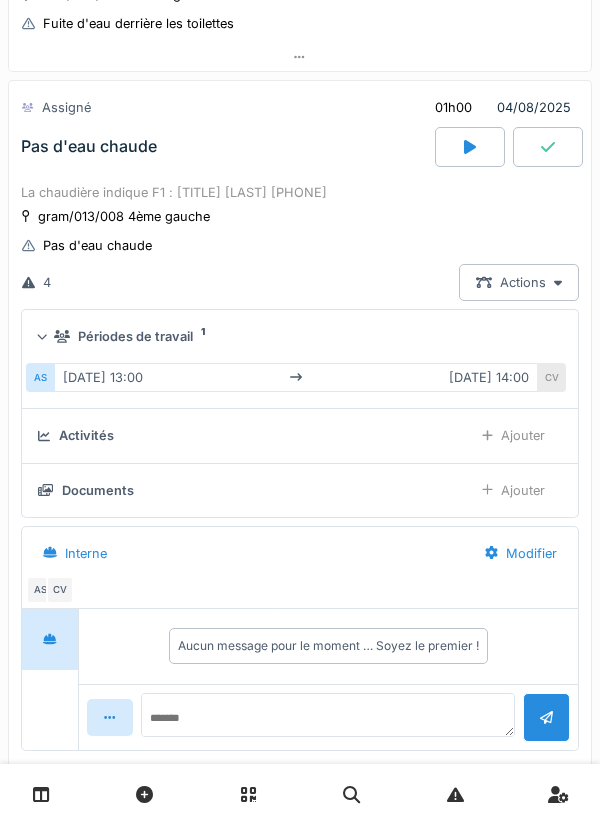 click on "Périodes de travail 1" at bounding box center [300, 336] 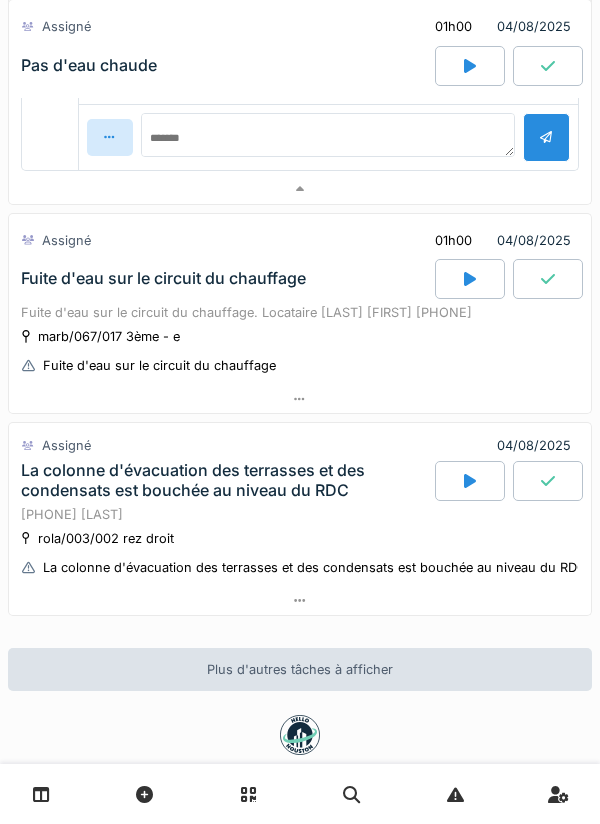 scroll, scrollTop: 1296, scrollLeft: 0, axis: vertical 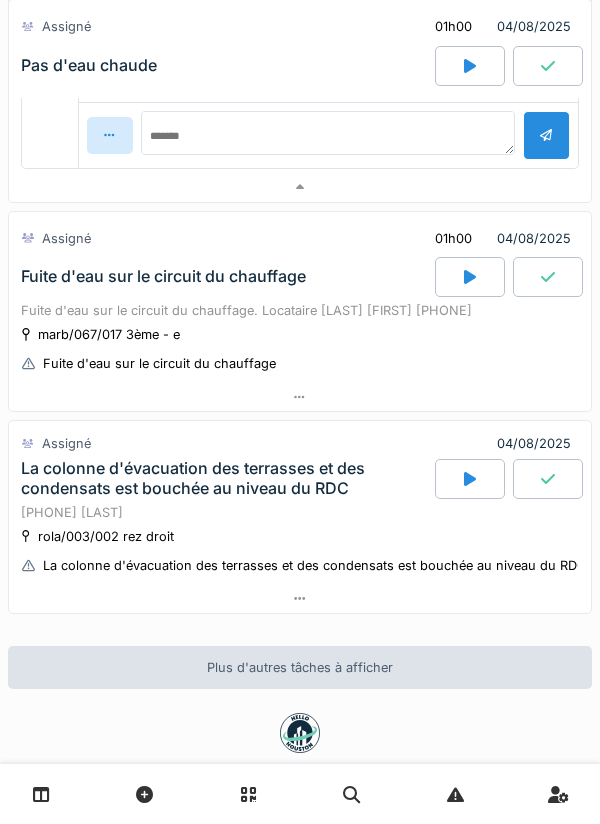 click at bounding box center (300, 397) 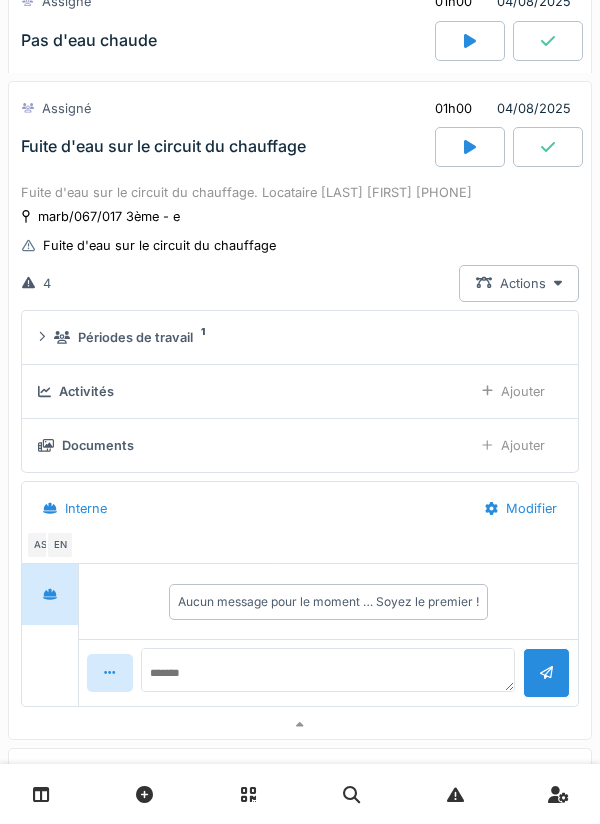 scroll, scrollTop: 1427, scrollLeft: 0, axis: vertical 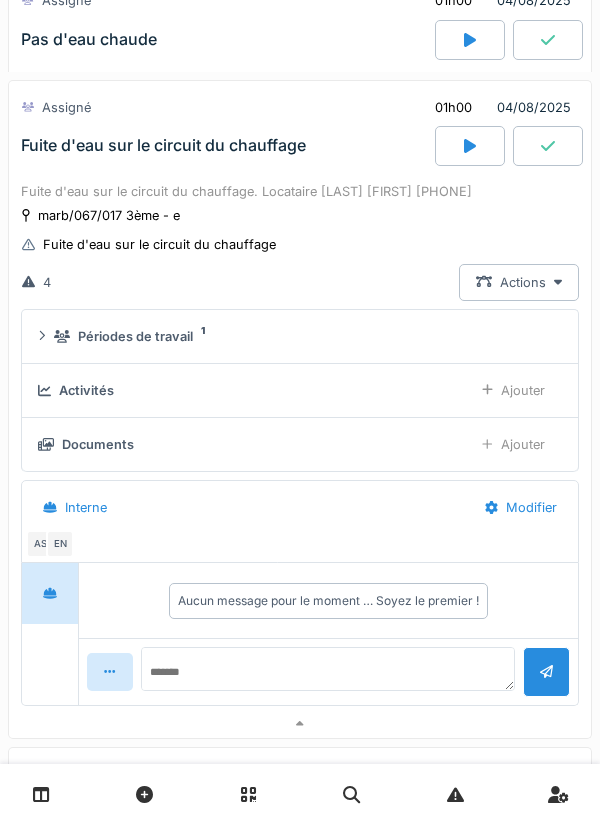 click on "Activités" at bounding box center [247, 390] 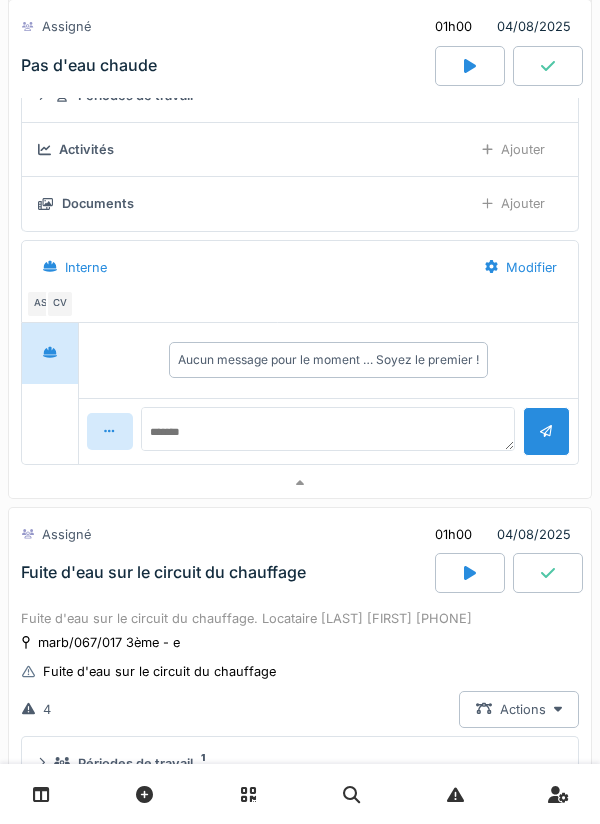 scroll, scrollTop: 0, scrollLeft: 0, axis: both 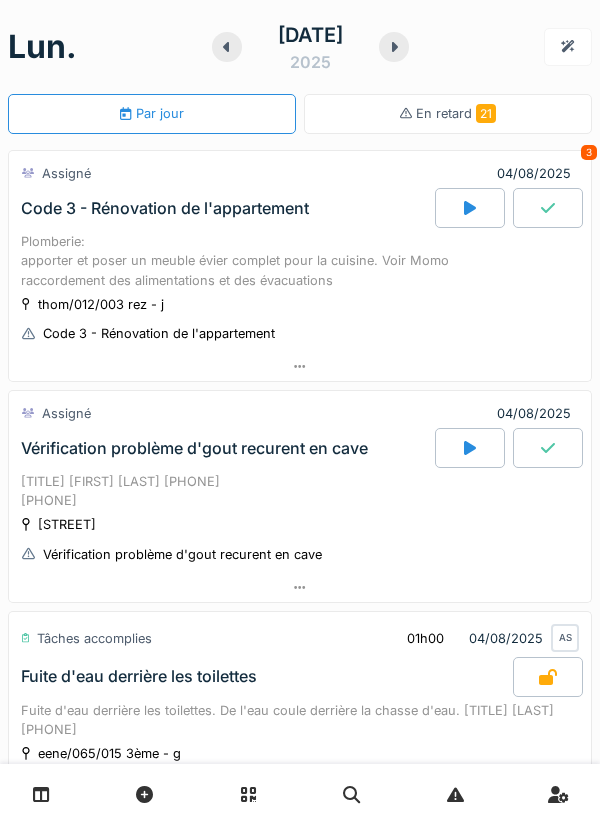 click at bounding box center [300, 587] 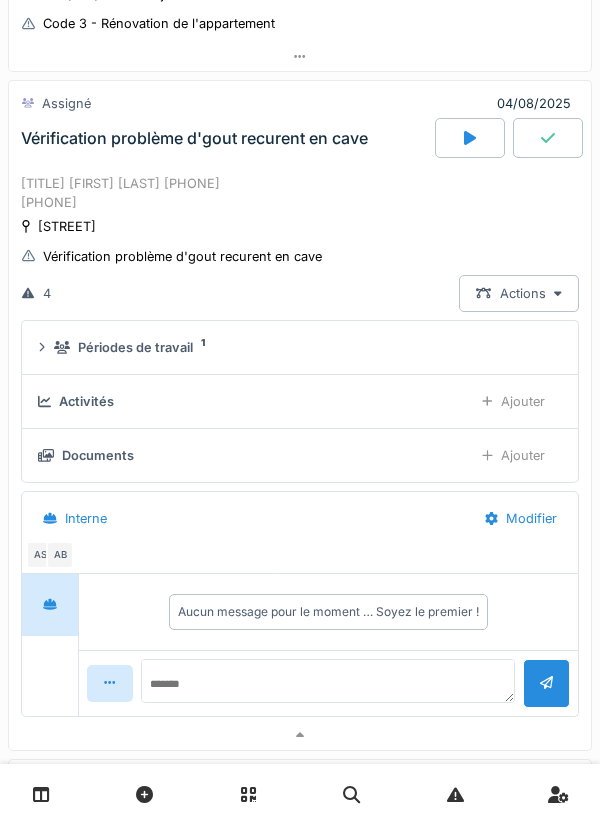 scroll, scrollTop: 248, scrollLeft: 0, axis: vertical 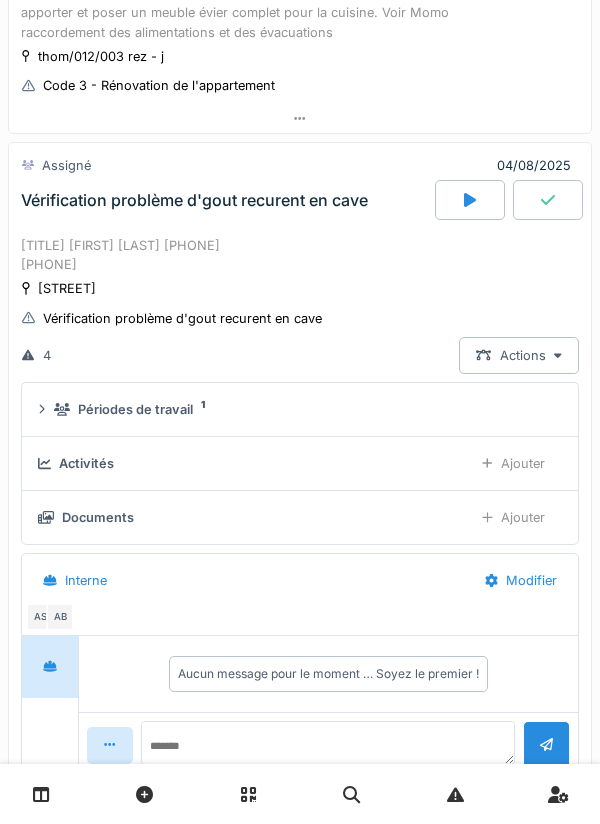 click at bounding box center [470, 200] 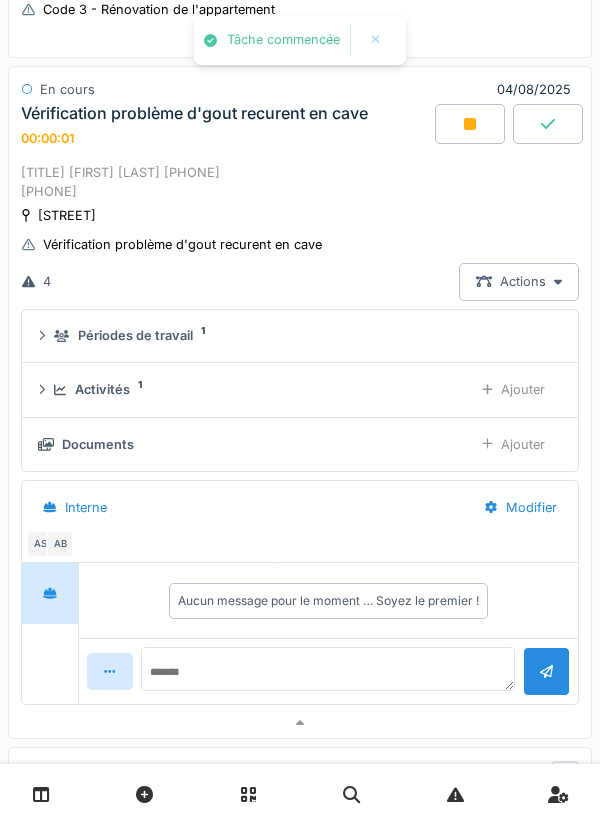 scroll, scrollTop: 319, scrollLeft: 0, axis: vertical 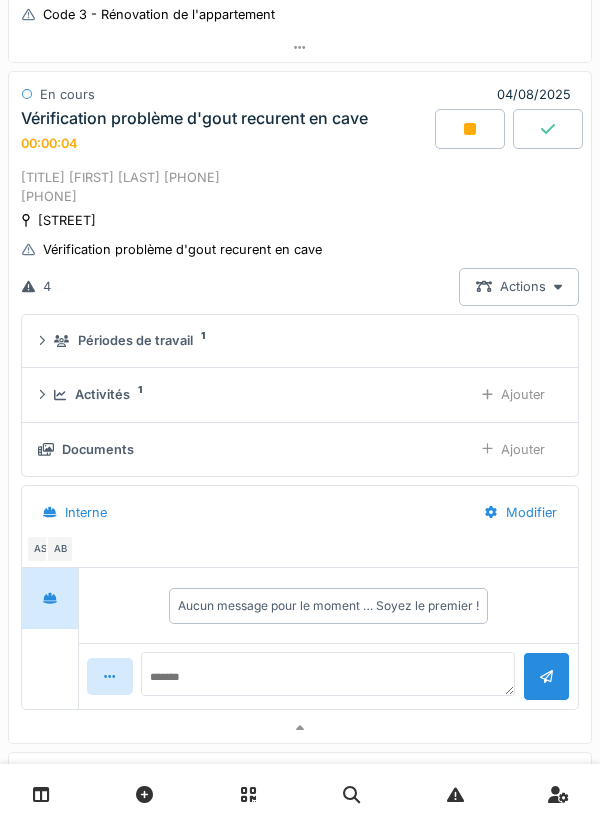 click on "Activités 1" at bounding box center (255, 394) 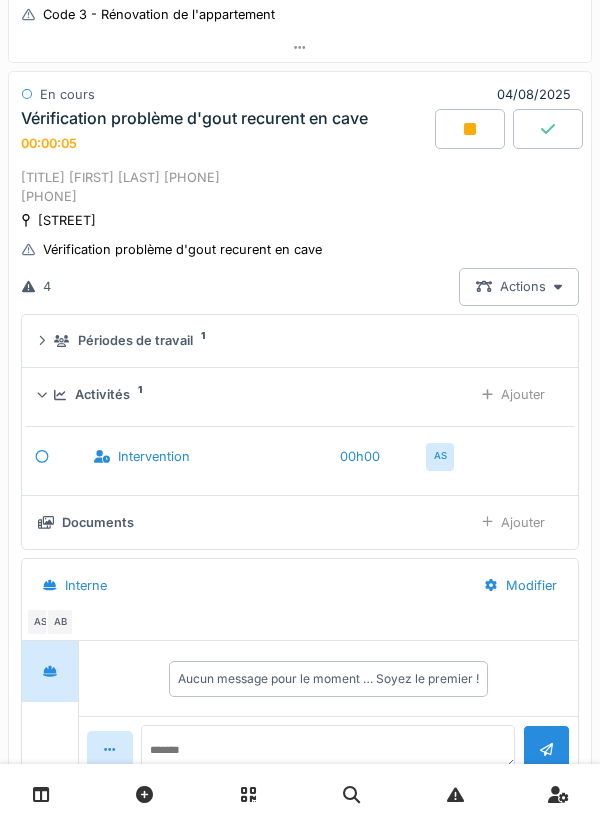 click on "Ajouter" at bounding box center [513, 394] 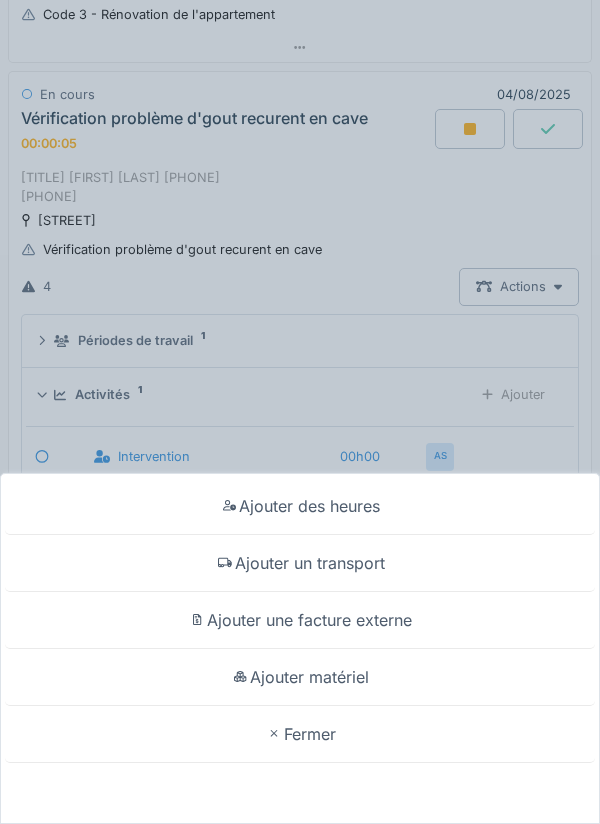 click on "Ajouter un transport" at bounding box center (300, 563) 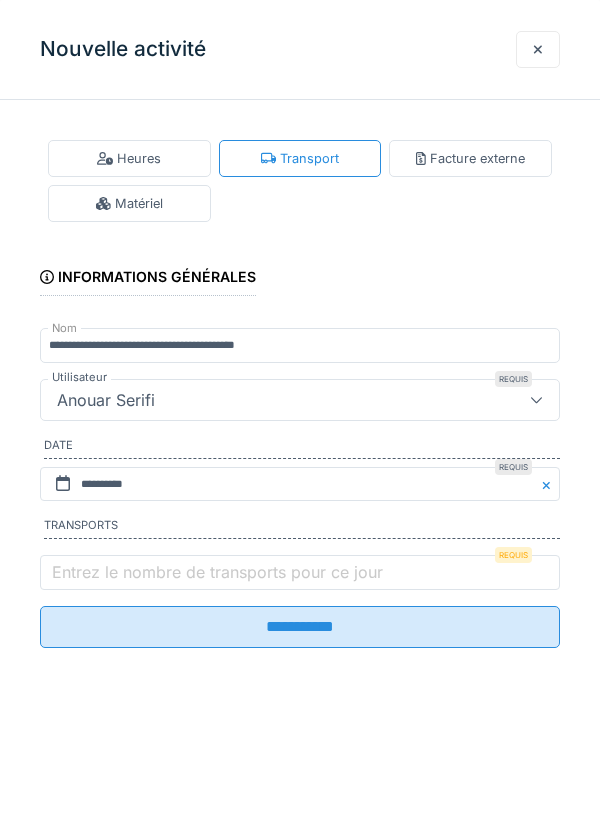 click on "Entrez le nombre de transports pour ce jour" at bounding box center (217, 572) 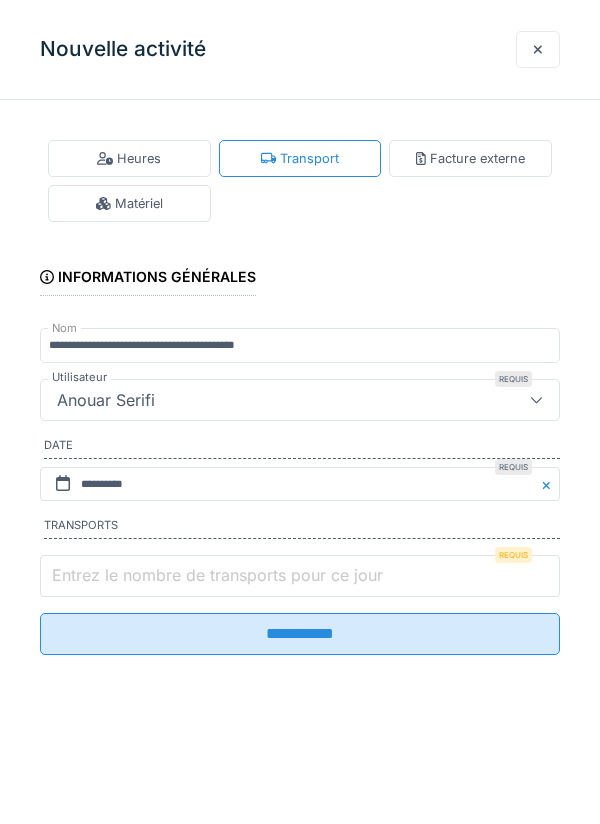 click on "Entrez le nombre de transports pour ce jour" at bounding box center [300, 576] 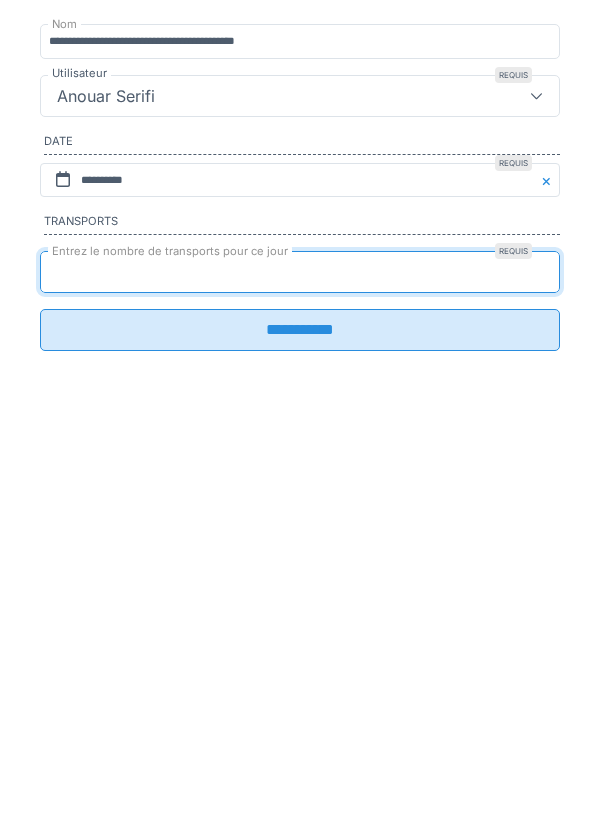 type on "*" 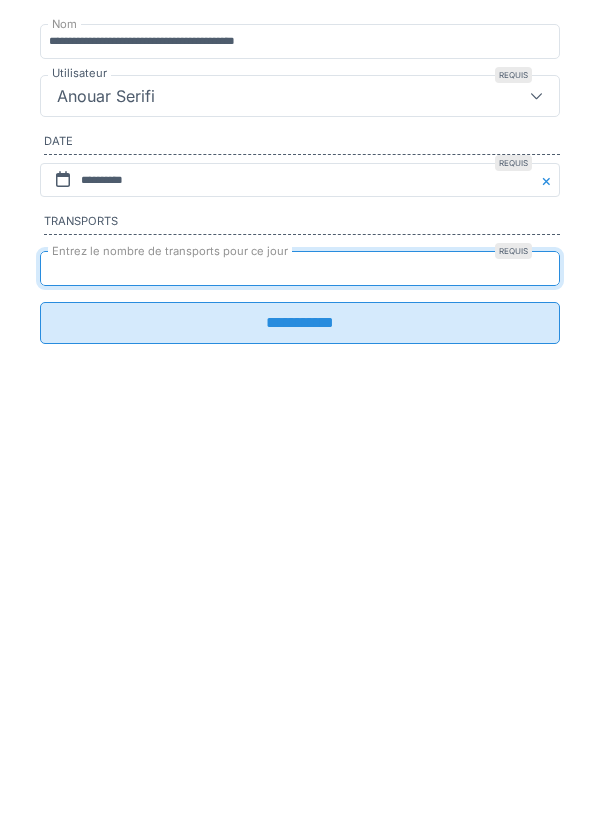 click on "**********" at bounding box center [300, 627] 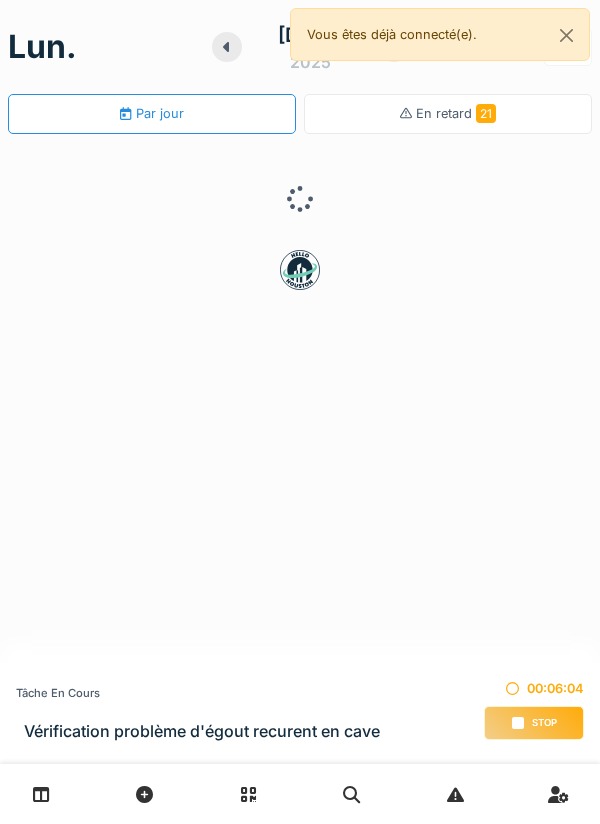 scroll, scrollTop: 0, scrollLeft: 0, axis: both 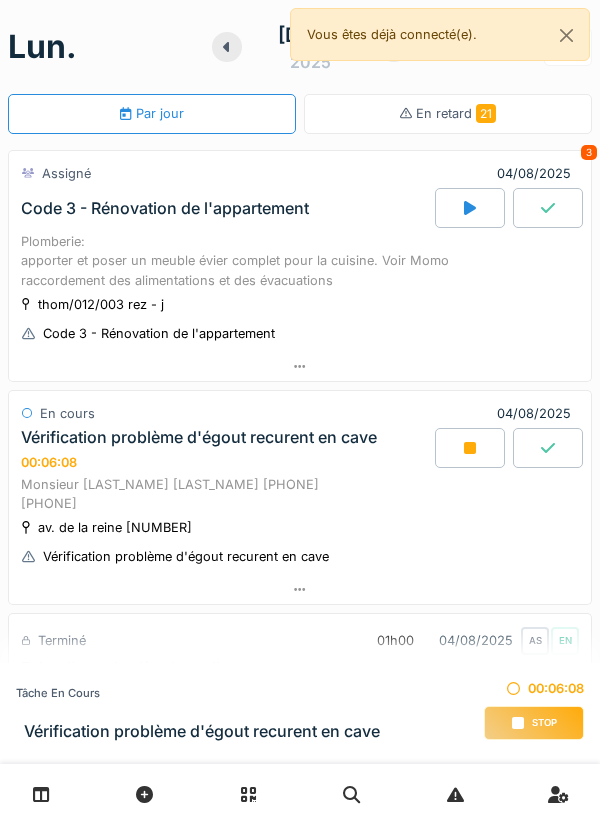 click 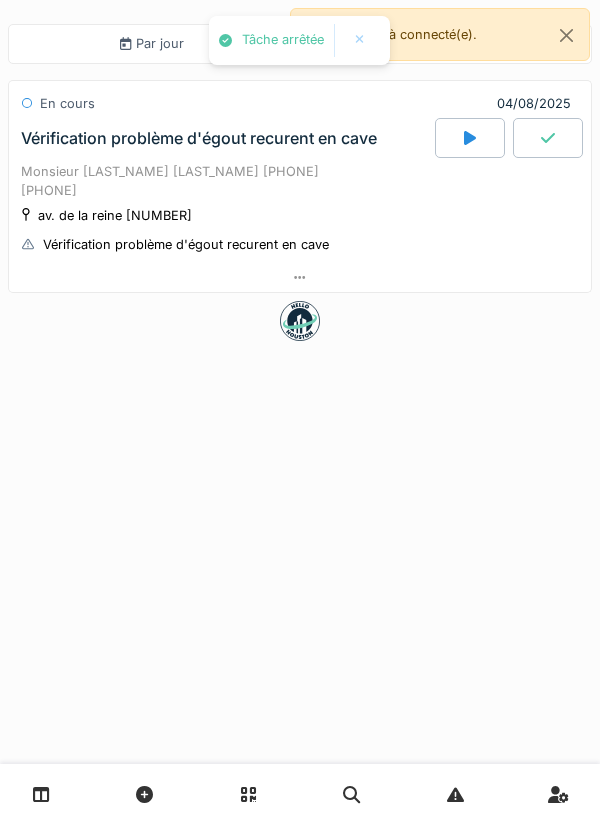 click at bounding box center (300, 277) 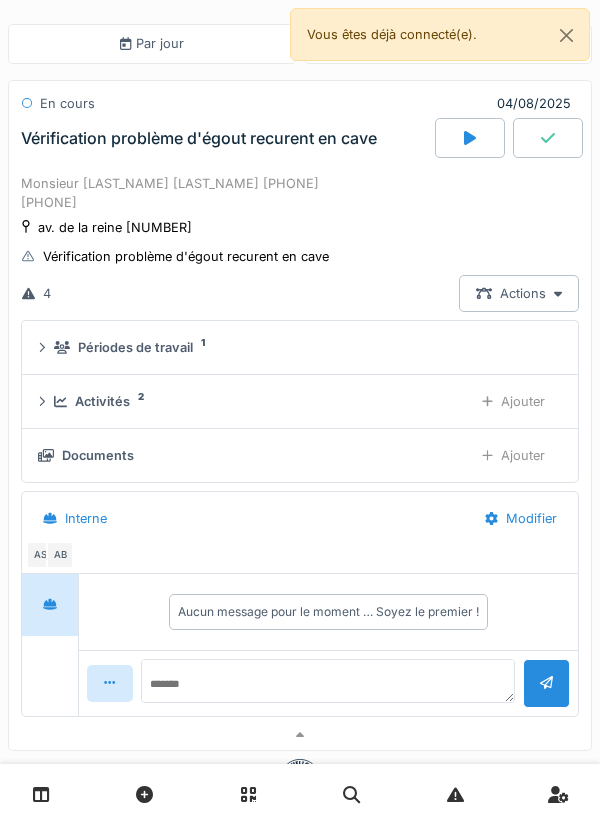 scroll, scrollTop: 83, scrollLeft: 0, axis: vertical 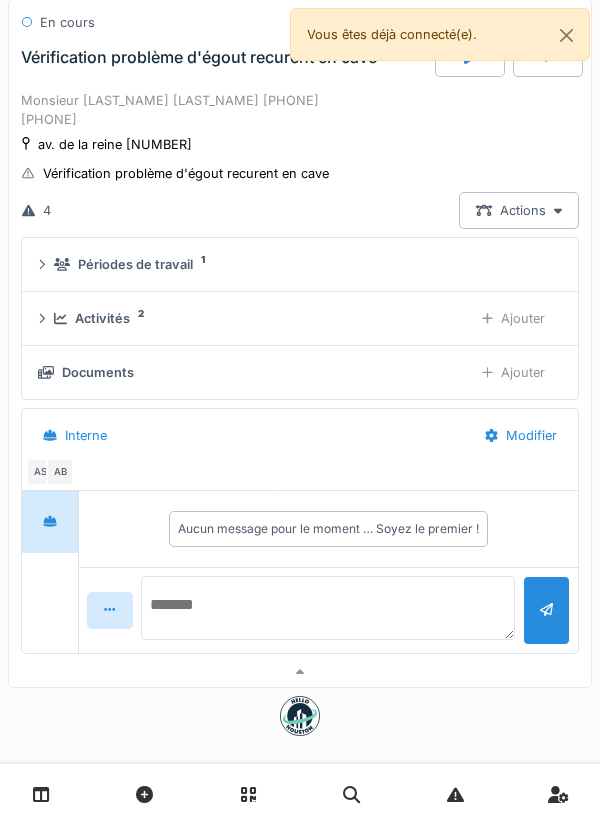 click at bounding box center [328, 608] 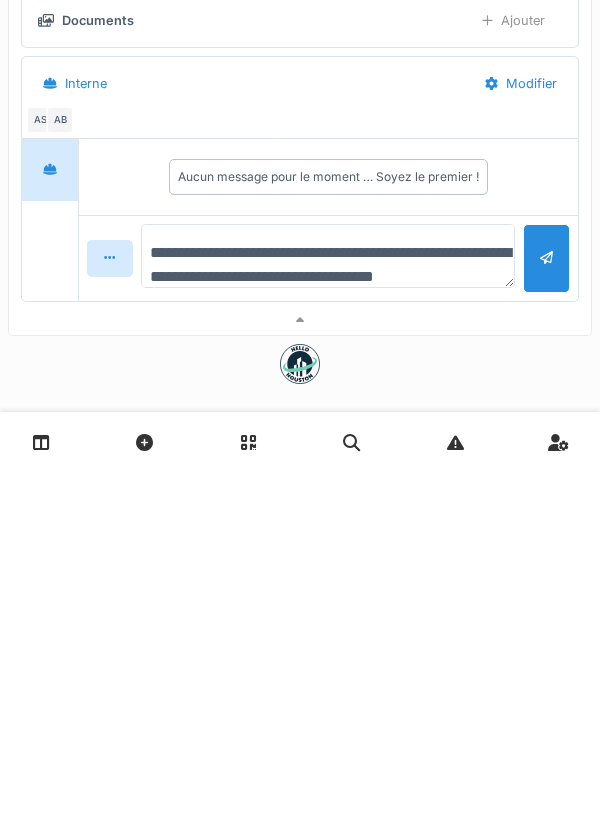 scroll, scrollTop: 24, scrollLeft: 0, axis: vertical 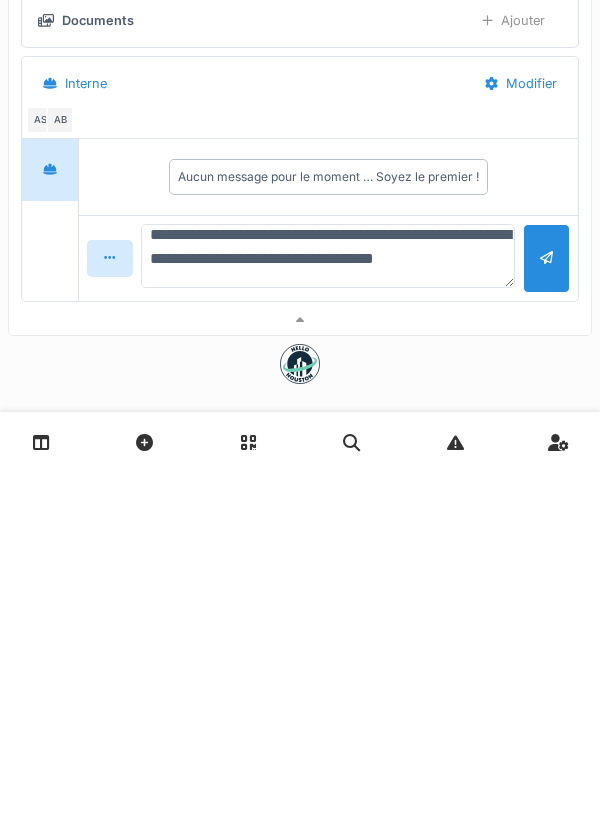 type on "**********" 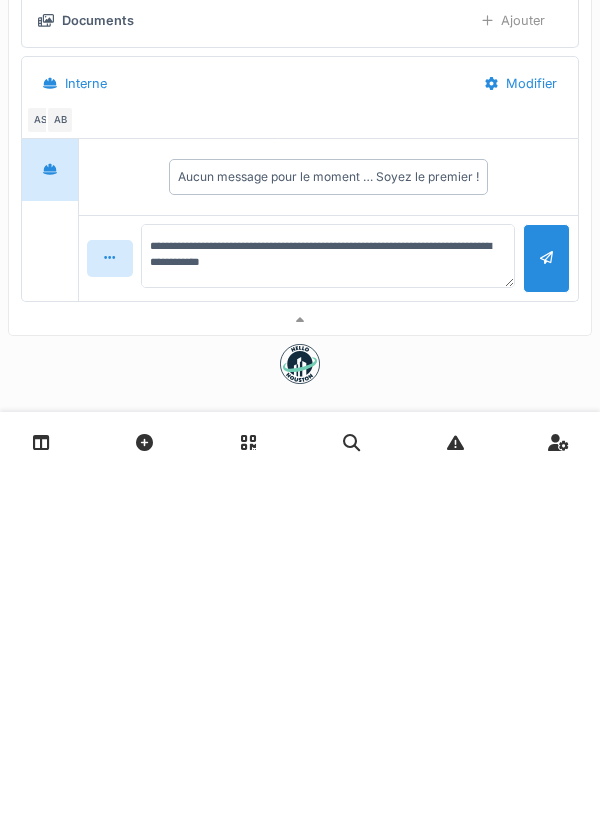 click at bounding box center [546, 610] 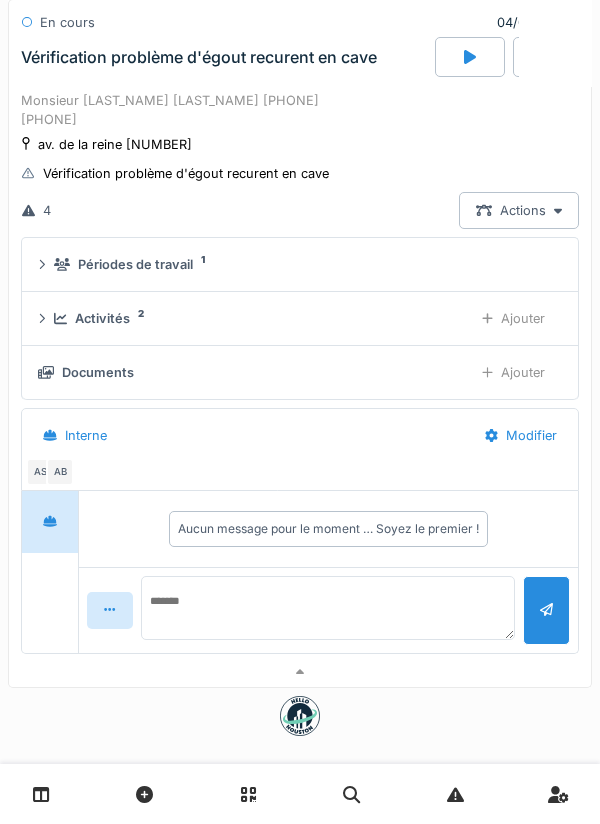 scroll, scrollTop: 0, scrollLeft: 0, axis: both 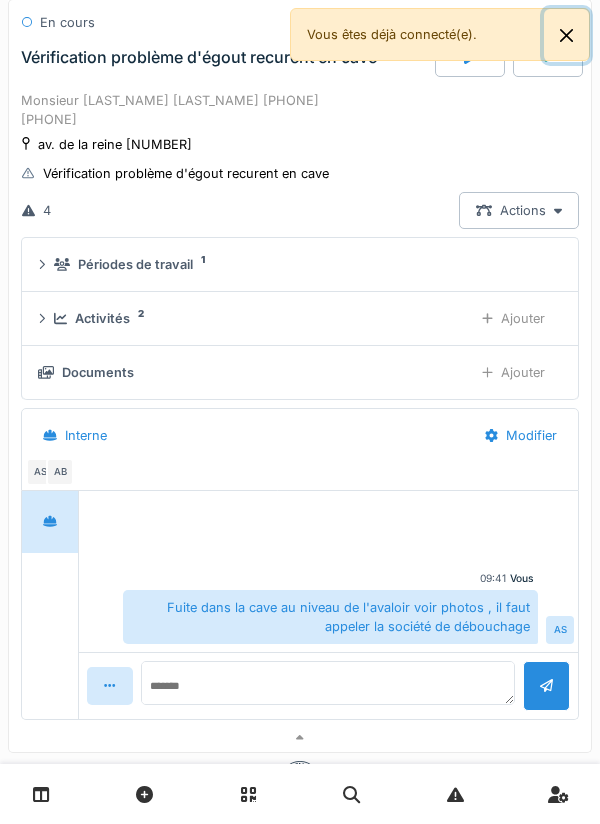 click at bounding box center (566, 35) 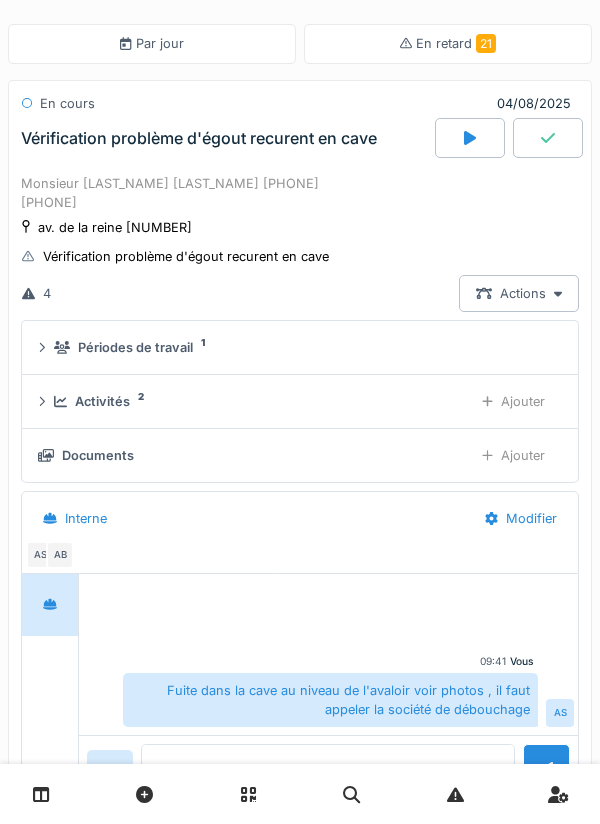 scroll, scrollTop: 169, scrollLeft: 0, axis: vertical 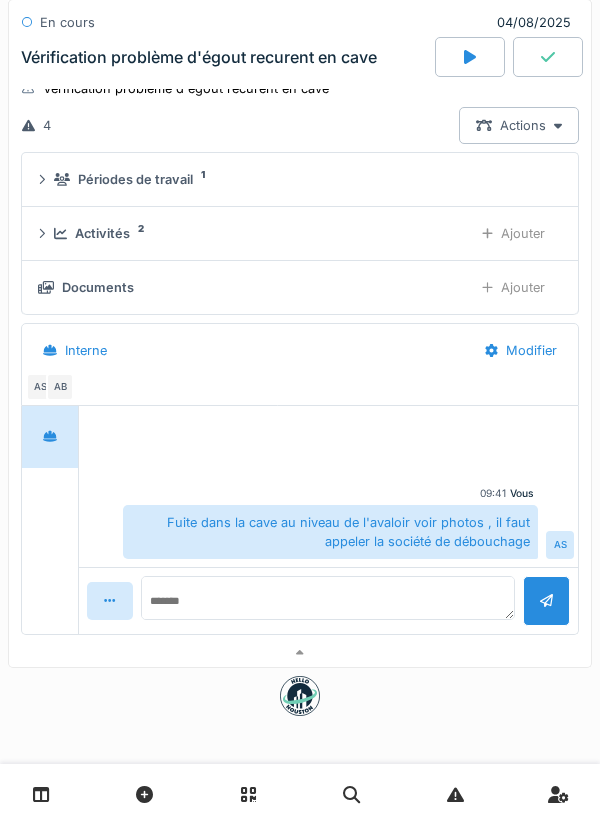 click on "Ajouter" at bounding box center (513, 287) 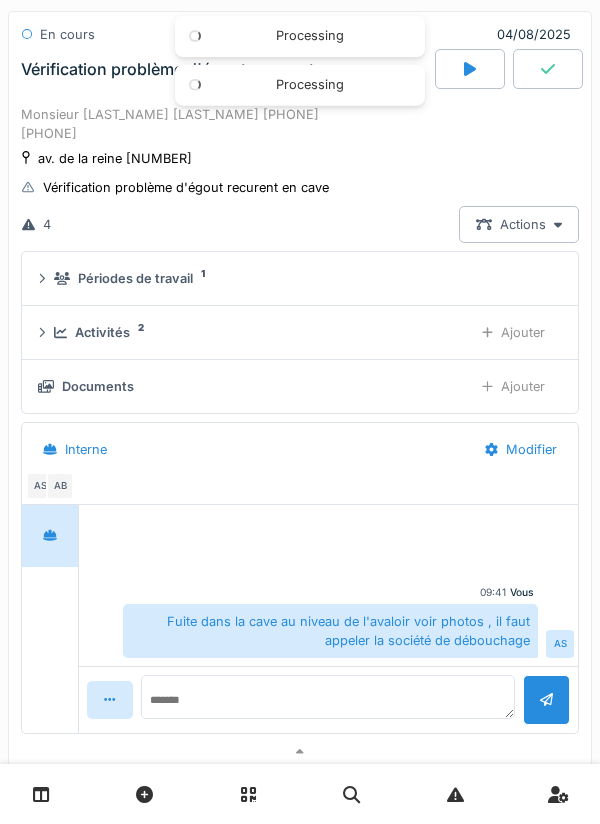 scroll, scrollTop: 0, scrollLeft: 0, axis: both 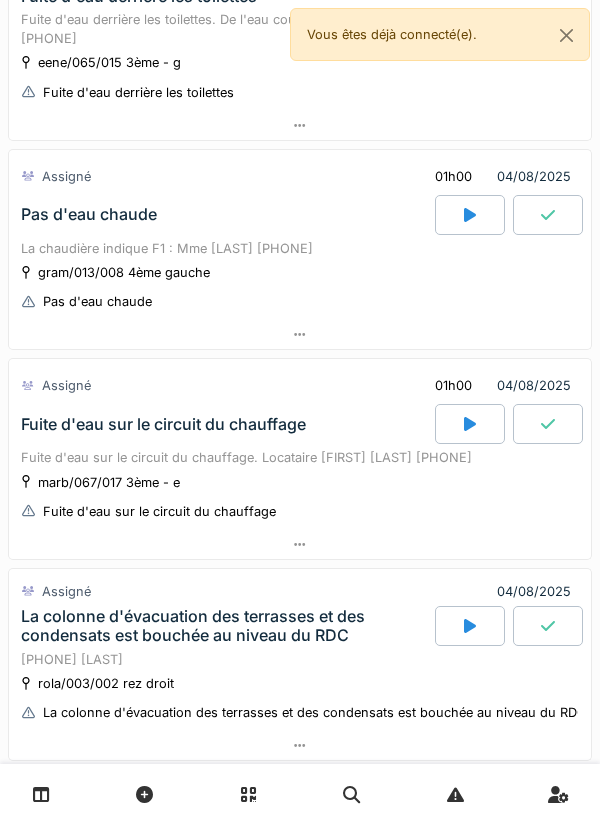 click at bounding box center [300, 334] 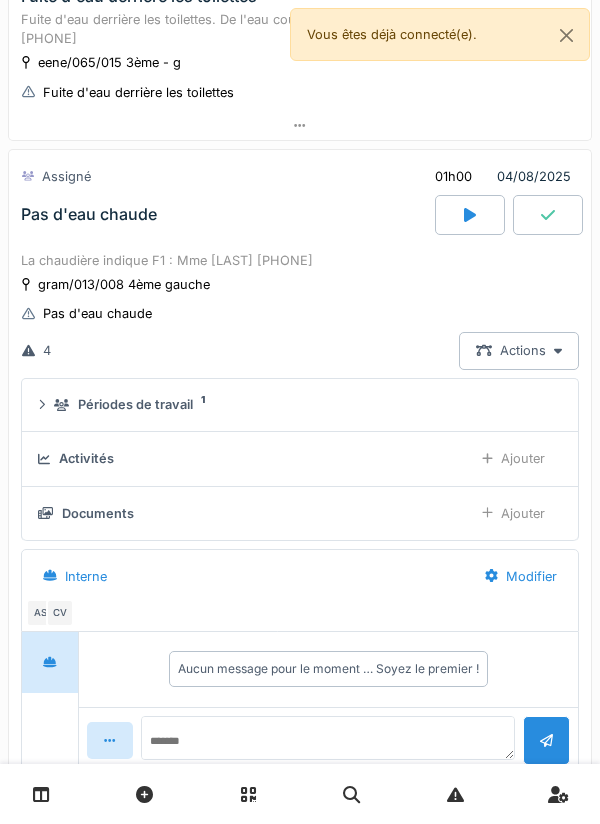 scroll, scrollTop: 738, scrollLeft: 0, axis: vertical 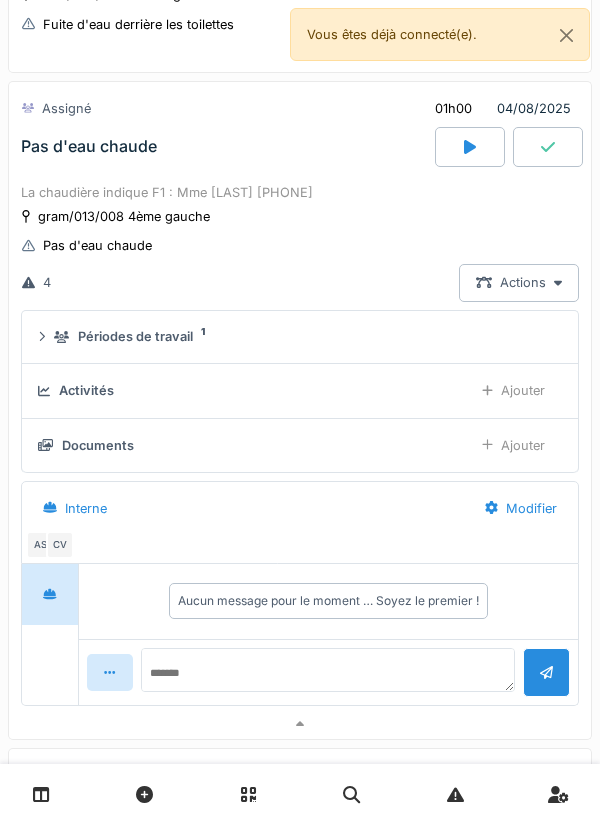click on "4 Actions" at bounding box center [300, 282] 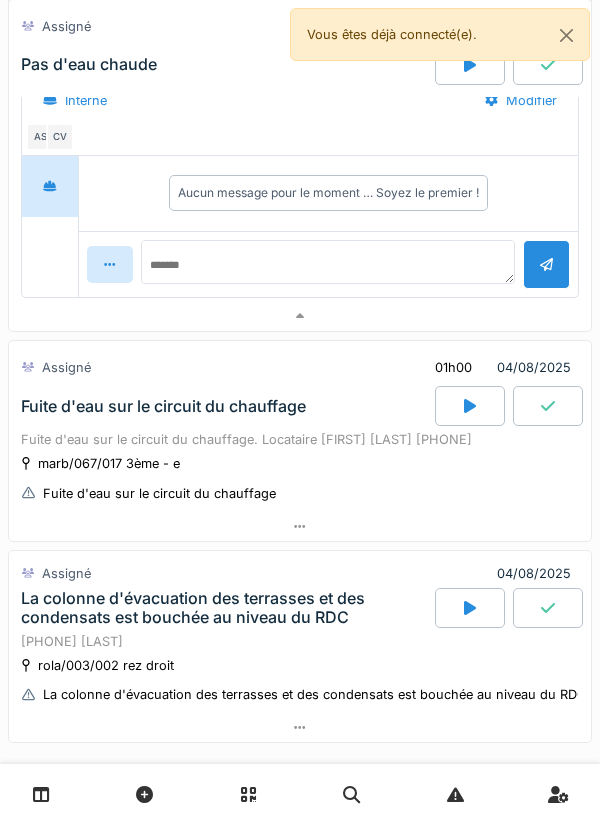 scroll, scrollTop: 1142, scrollLeft: 0, axis: vertical 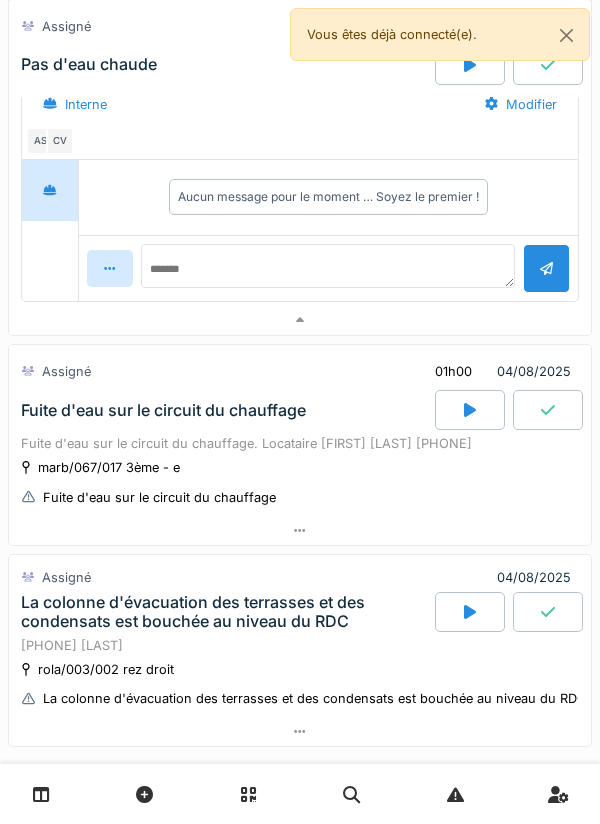 click at bounding box center [470, 410] 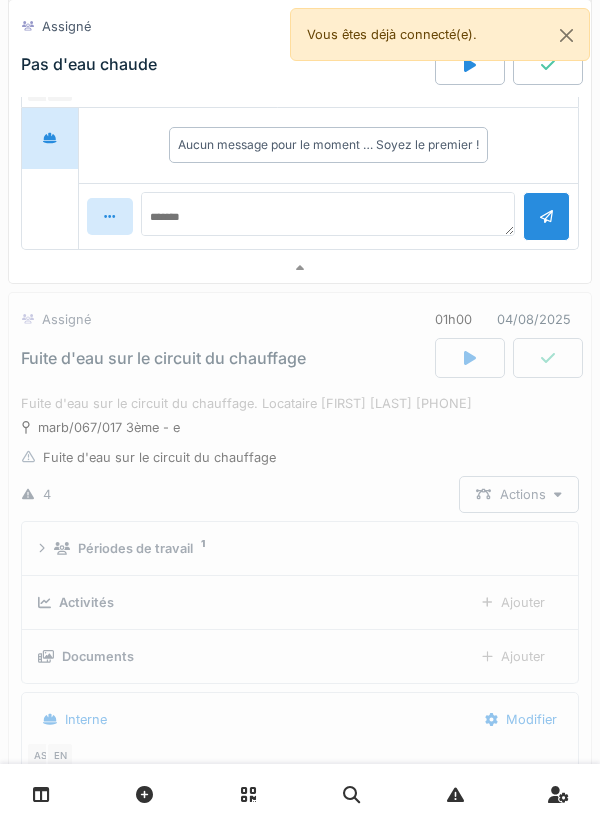 scroll, scrollTop: 1407, scrollLeft: 0, axis: vertical 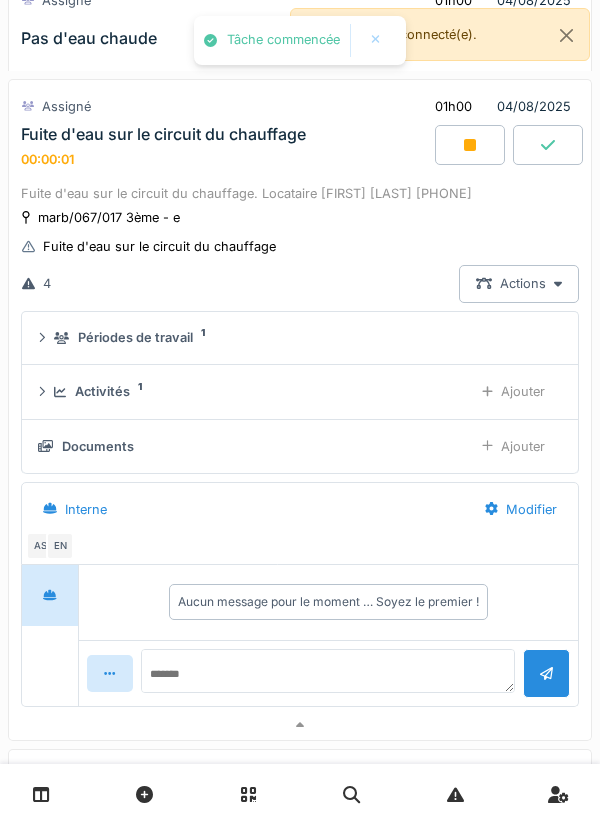 click on "Ajouter" at bounding box center (513, 391) 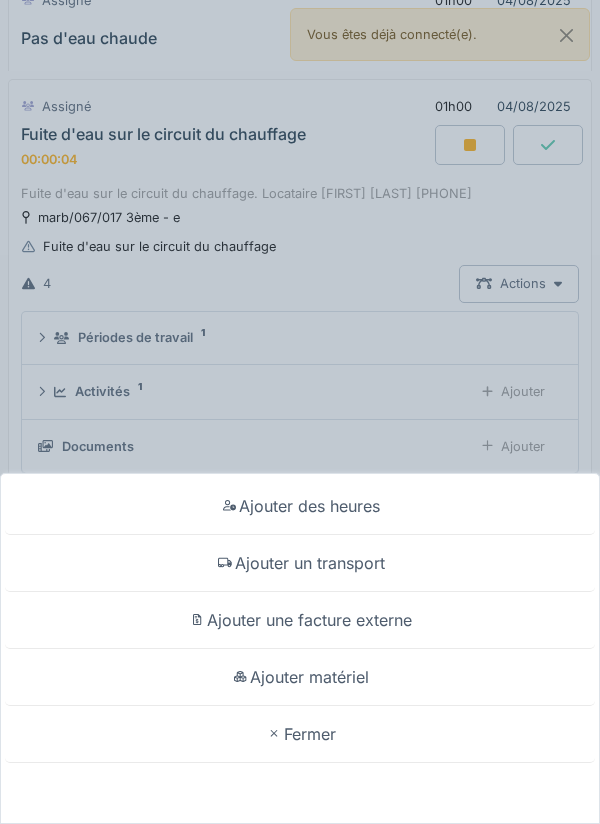click on "Ajouter un transport" at bounding box center (300, 563) 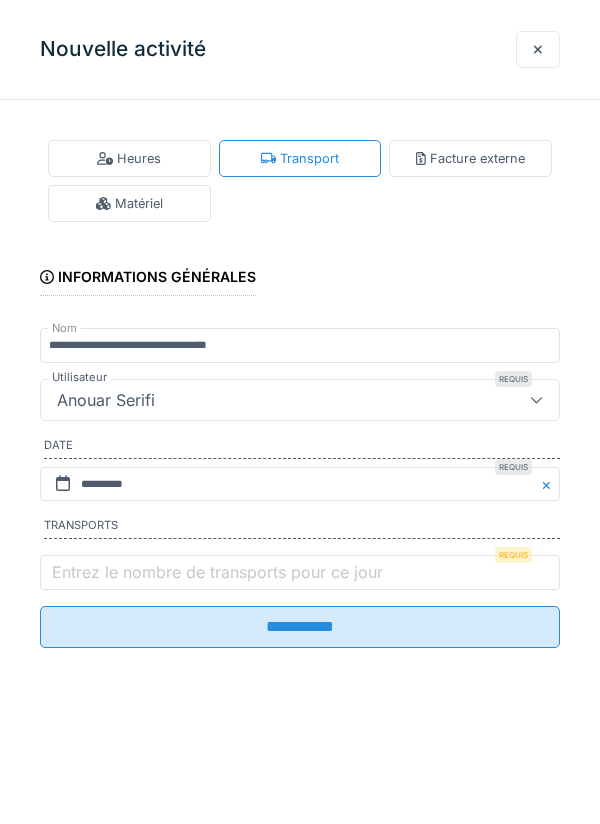 click on "Entrez le nombre de transports pour ce jour" at bounding box center (217, 572) 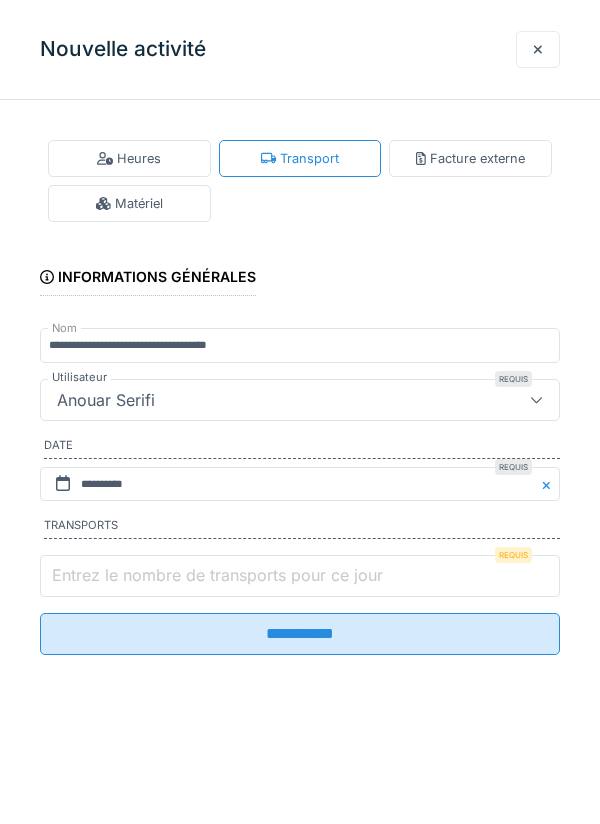 click on "Entrez le nombre de transports pour ce jour" at bounding box center [300, 576] 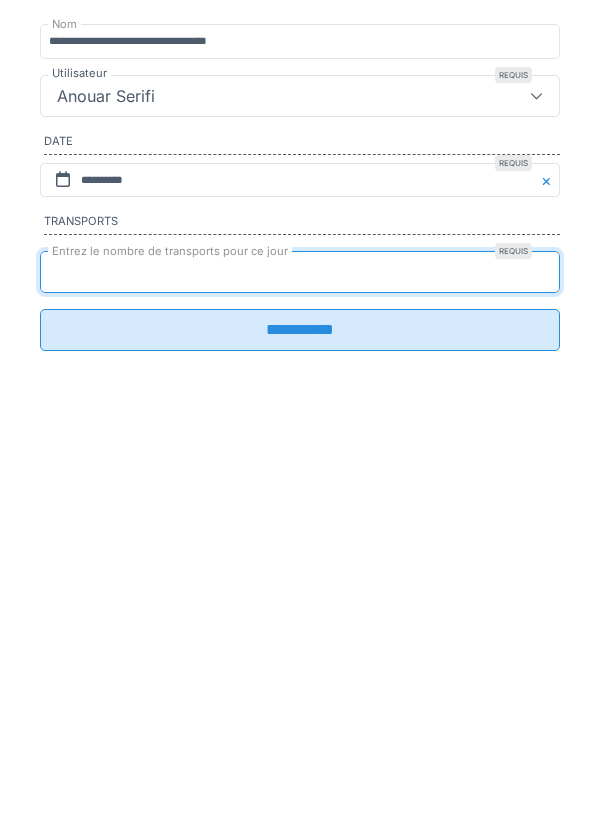 type on "*" 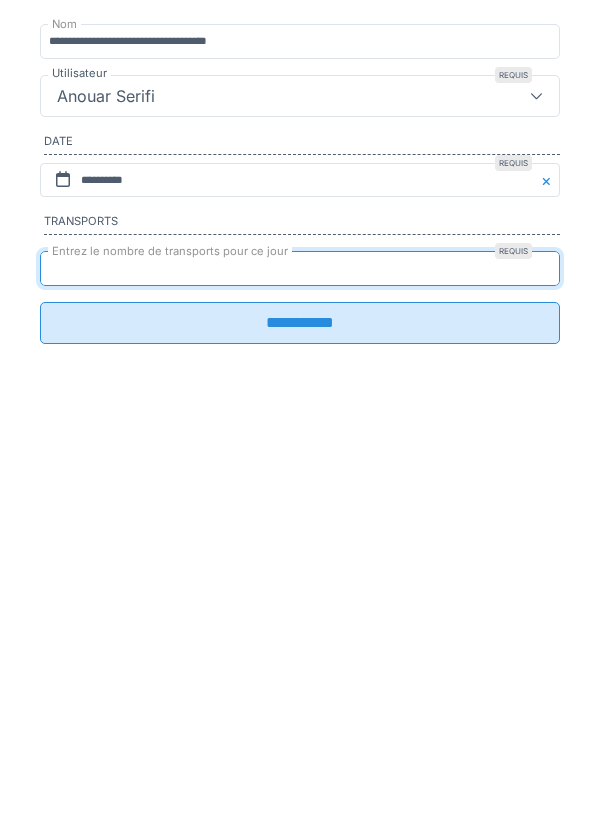 click on "**********" at bounding box center [300, 627] 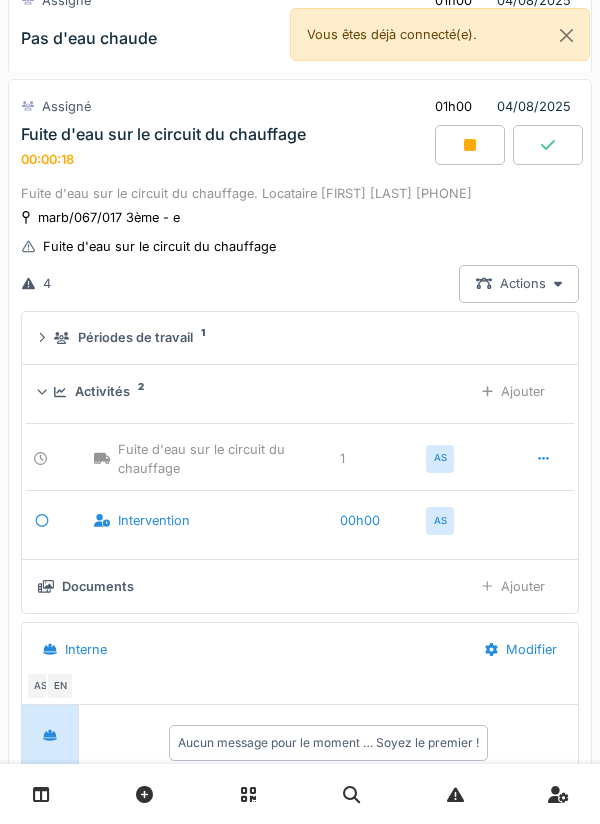 scroll, scrollTop: 1407, scrollLeft: 0, axis: vertical 